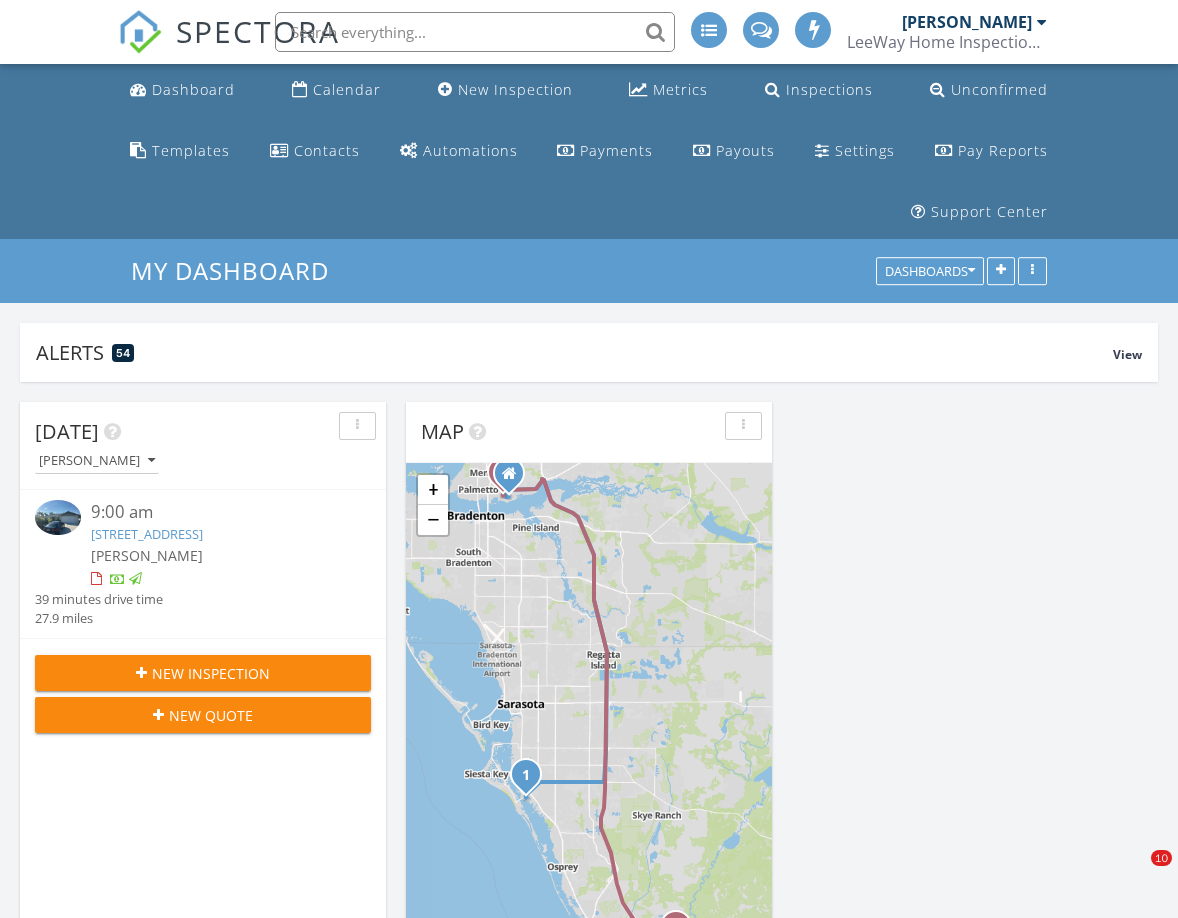 scroll, scrollTop: 0, scrollLeft: 0, axis: both 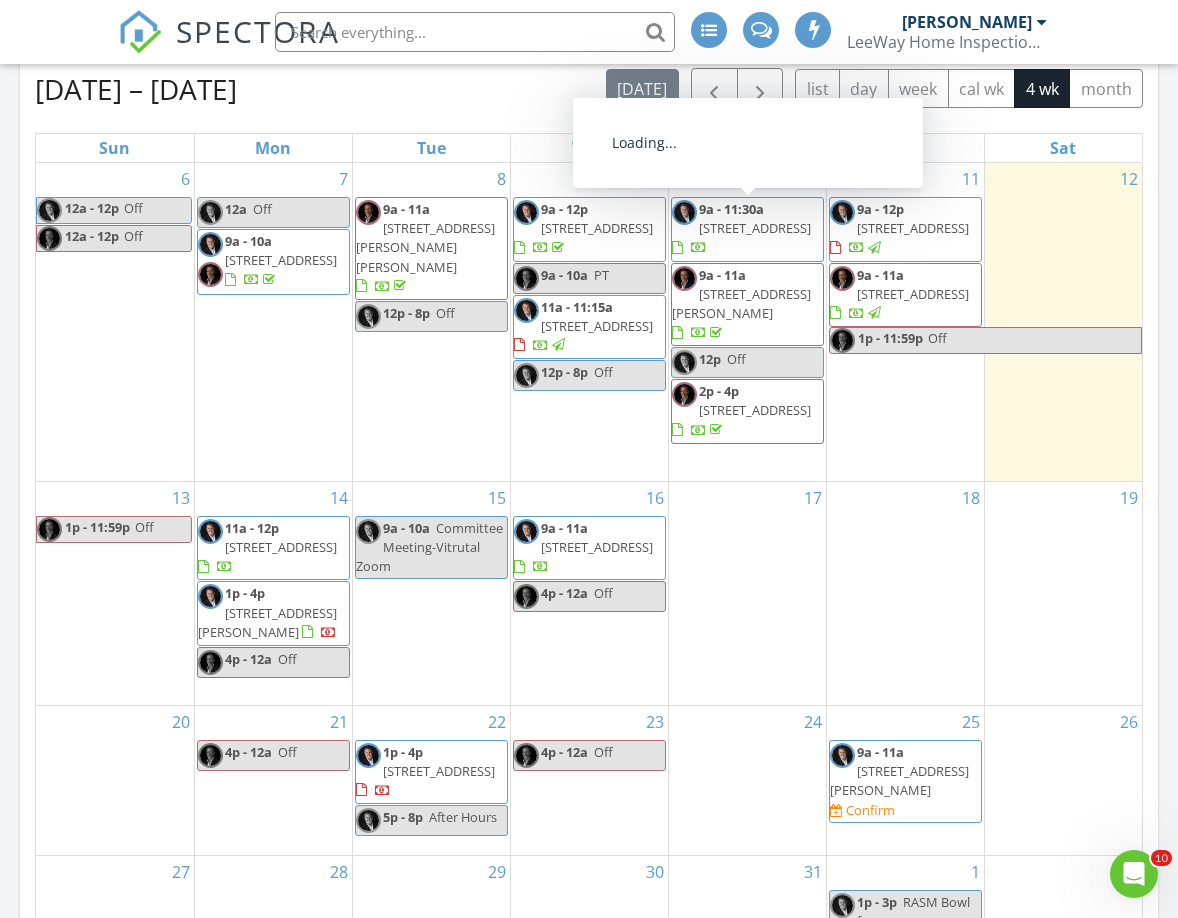 click on "16511 Cornwall Ln, Bradenton 34202" at bounding box center [755, 228] 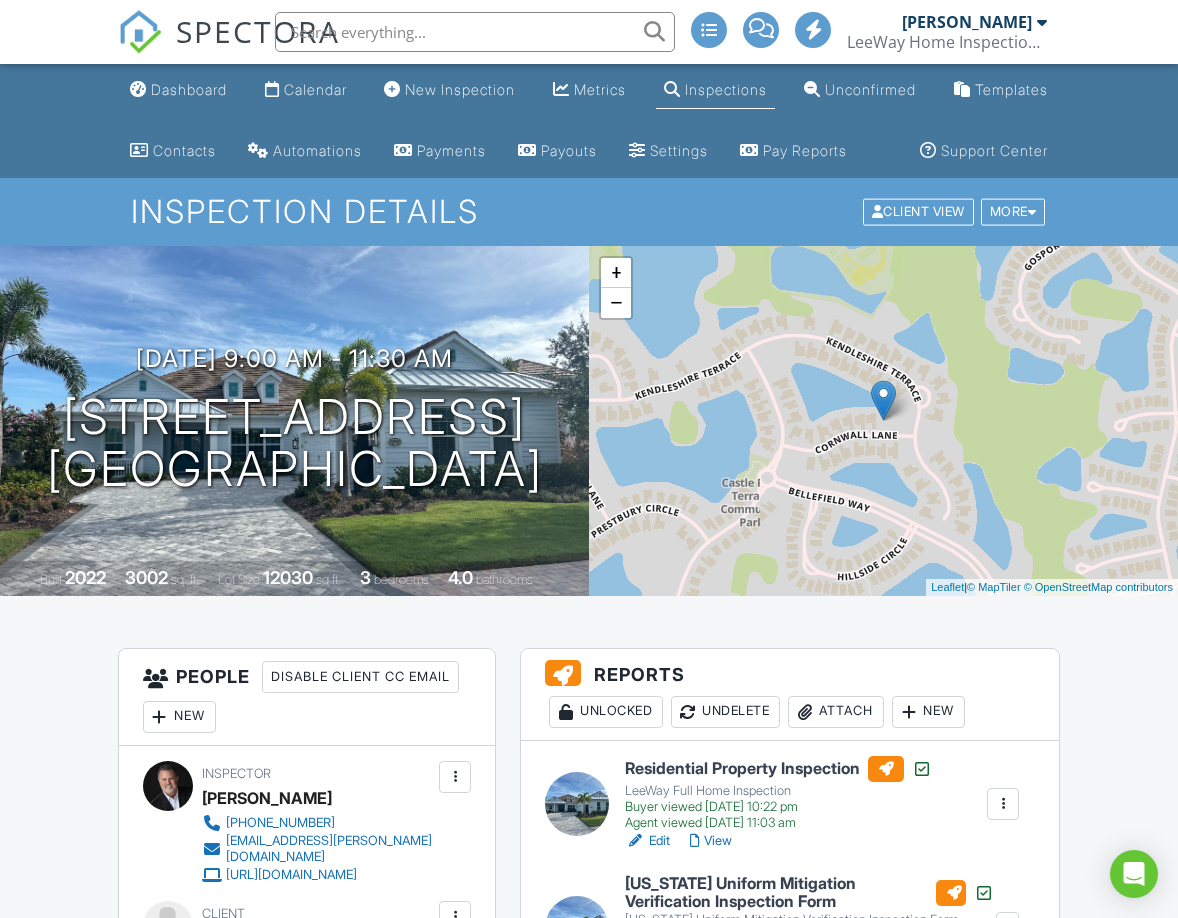 scroll, scrollTop: 0, scrollLeft: 0, axis: both 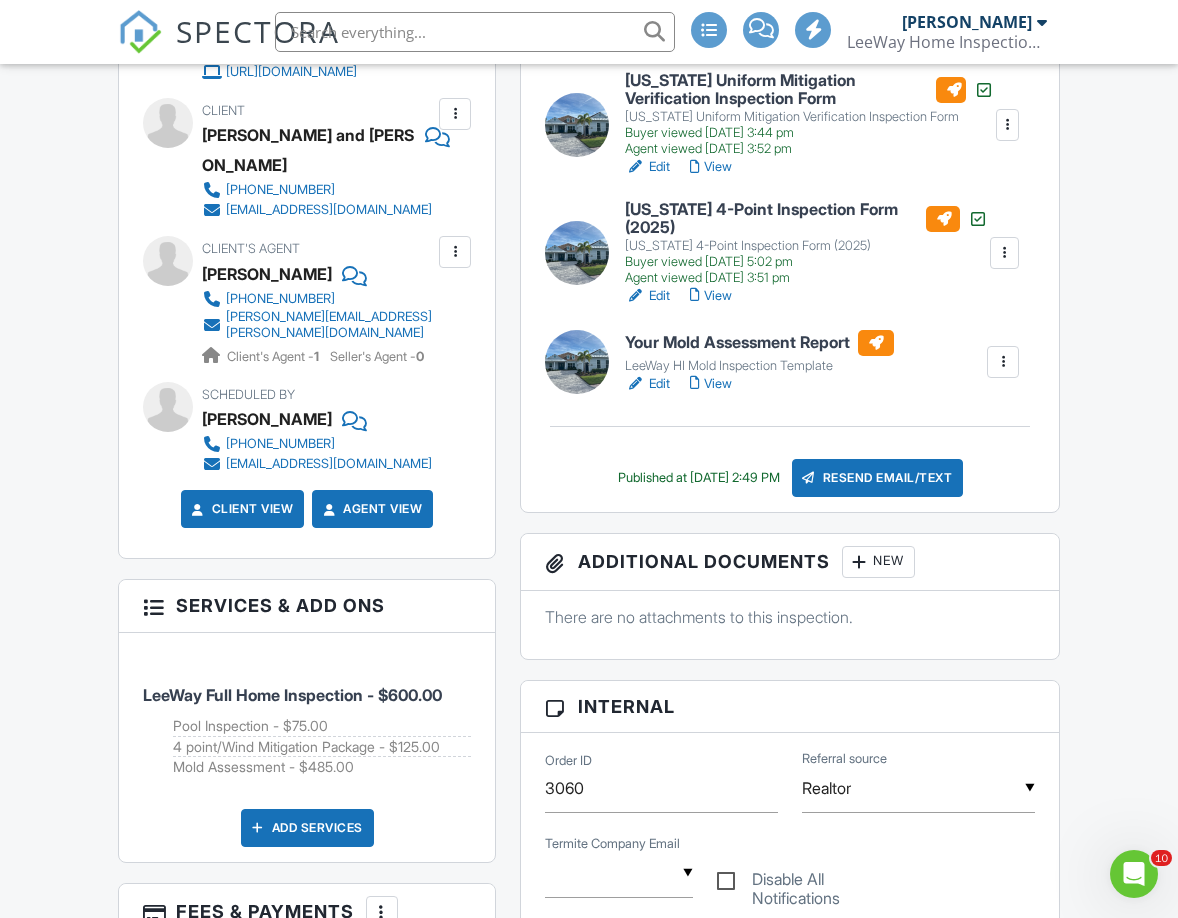 click on "Edit" at bounding box center (647, 384) 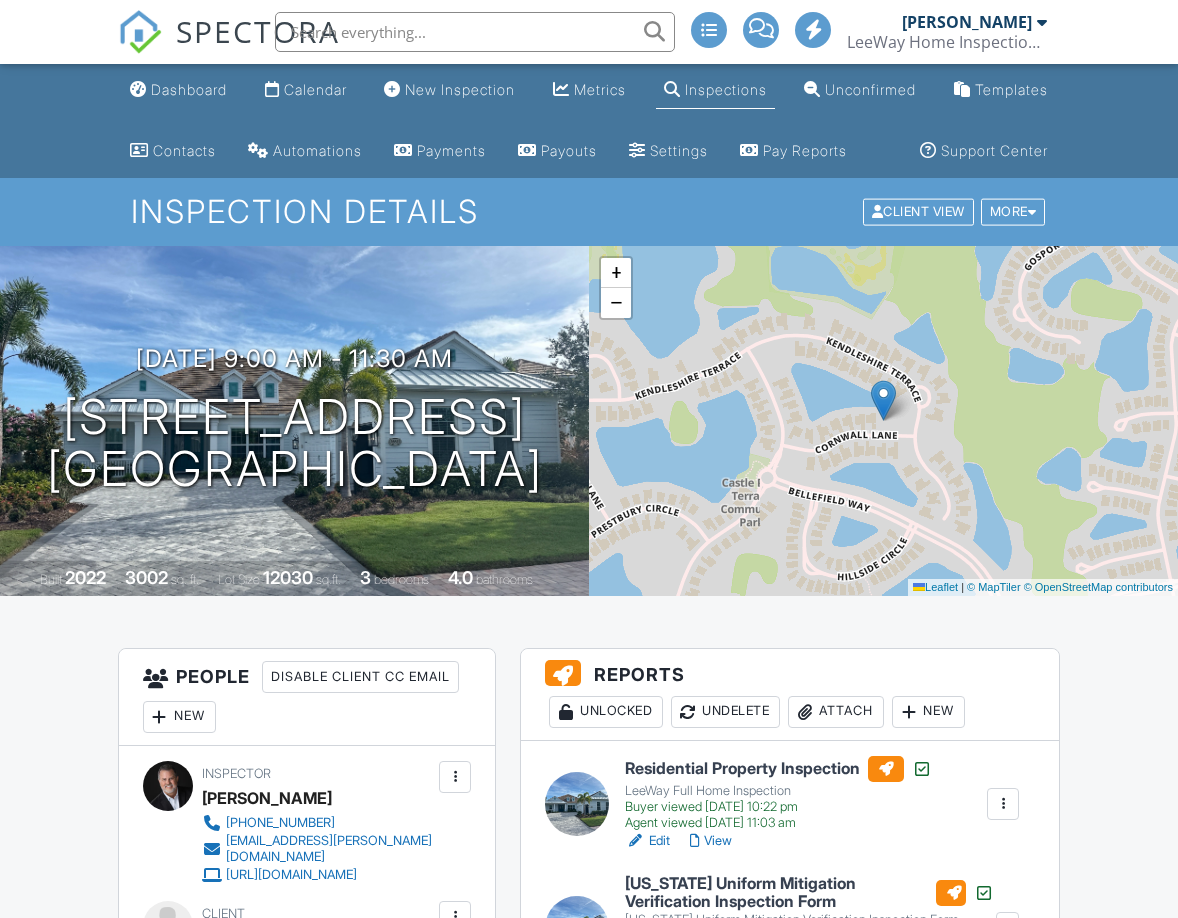 scroll, scrollTop: 0, scrollLeft: 0, axis: both 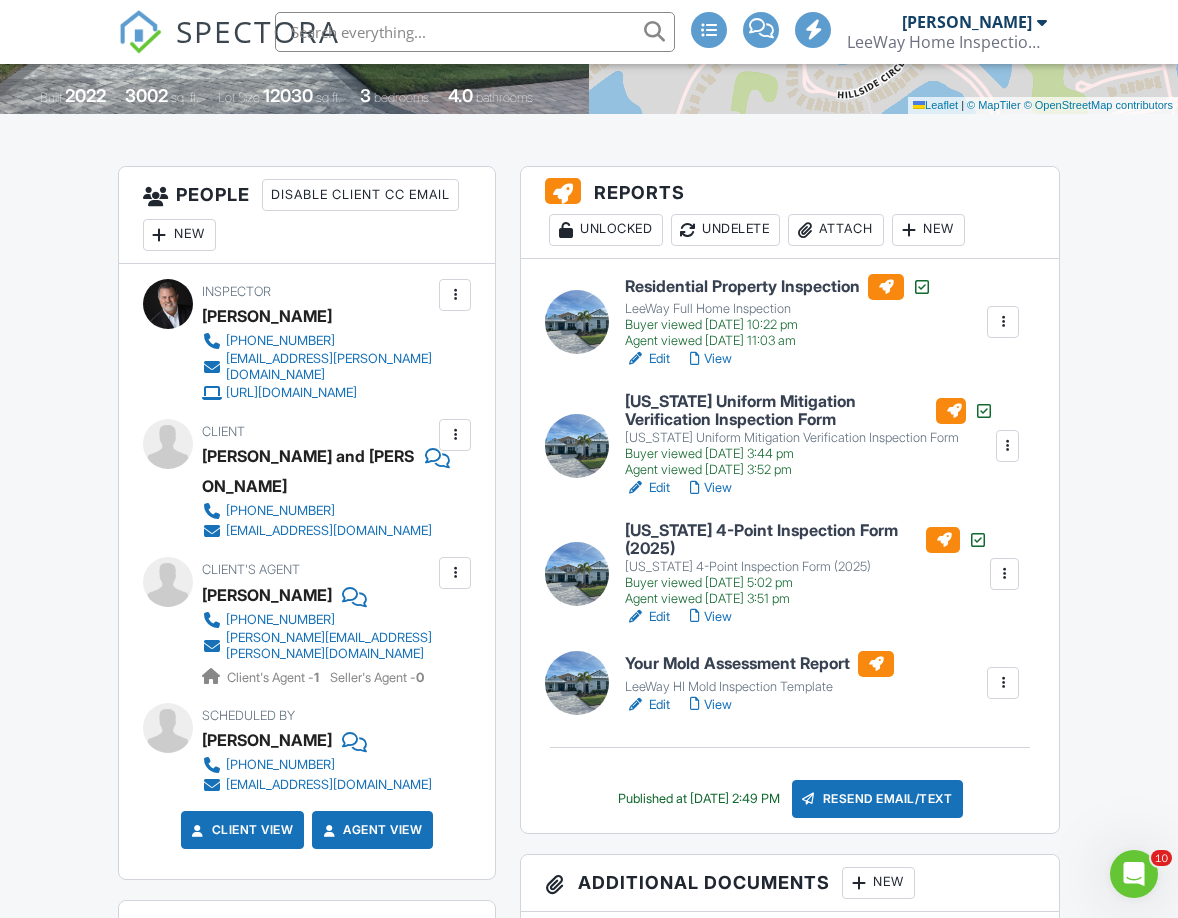 click on "Attach" at bounding box center (836, 230) 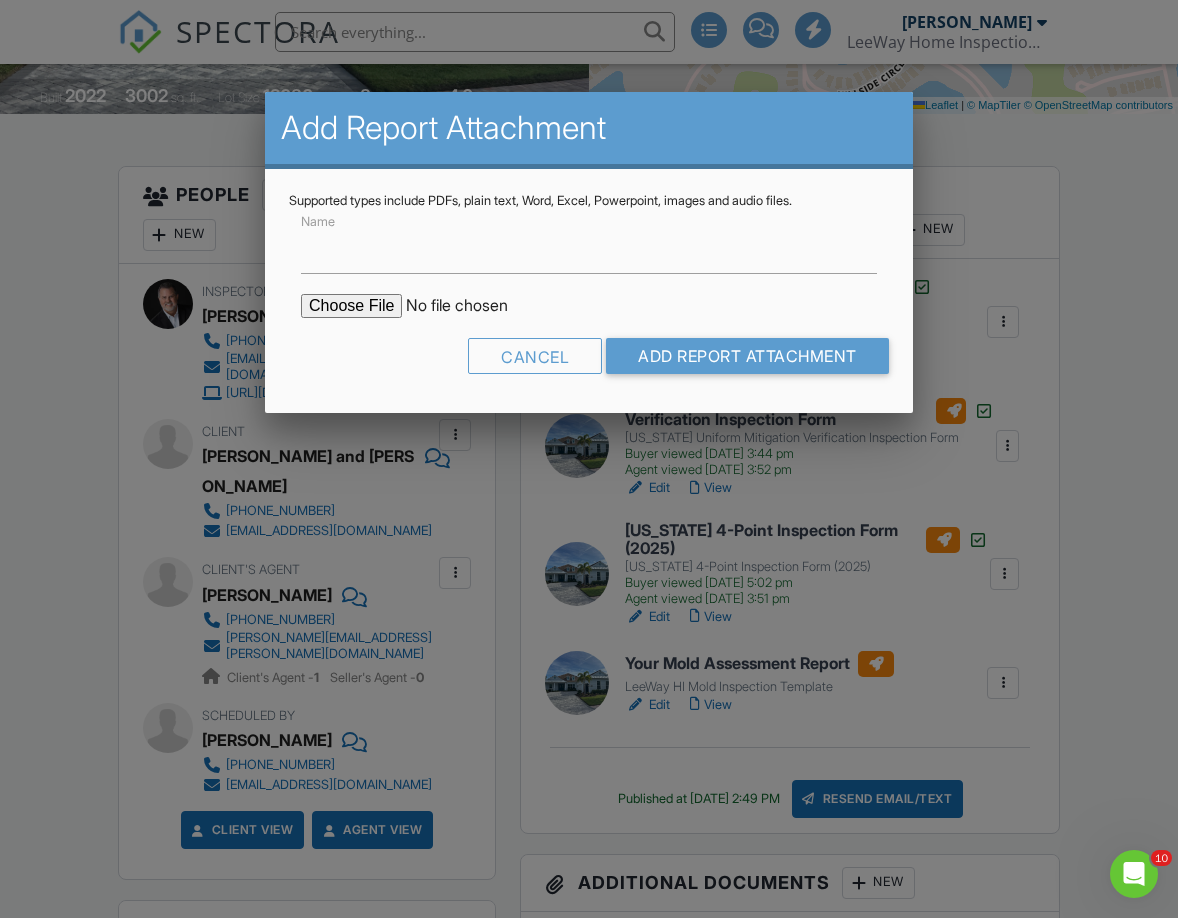 click at bounding box center [471, 306] 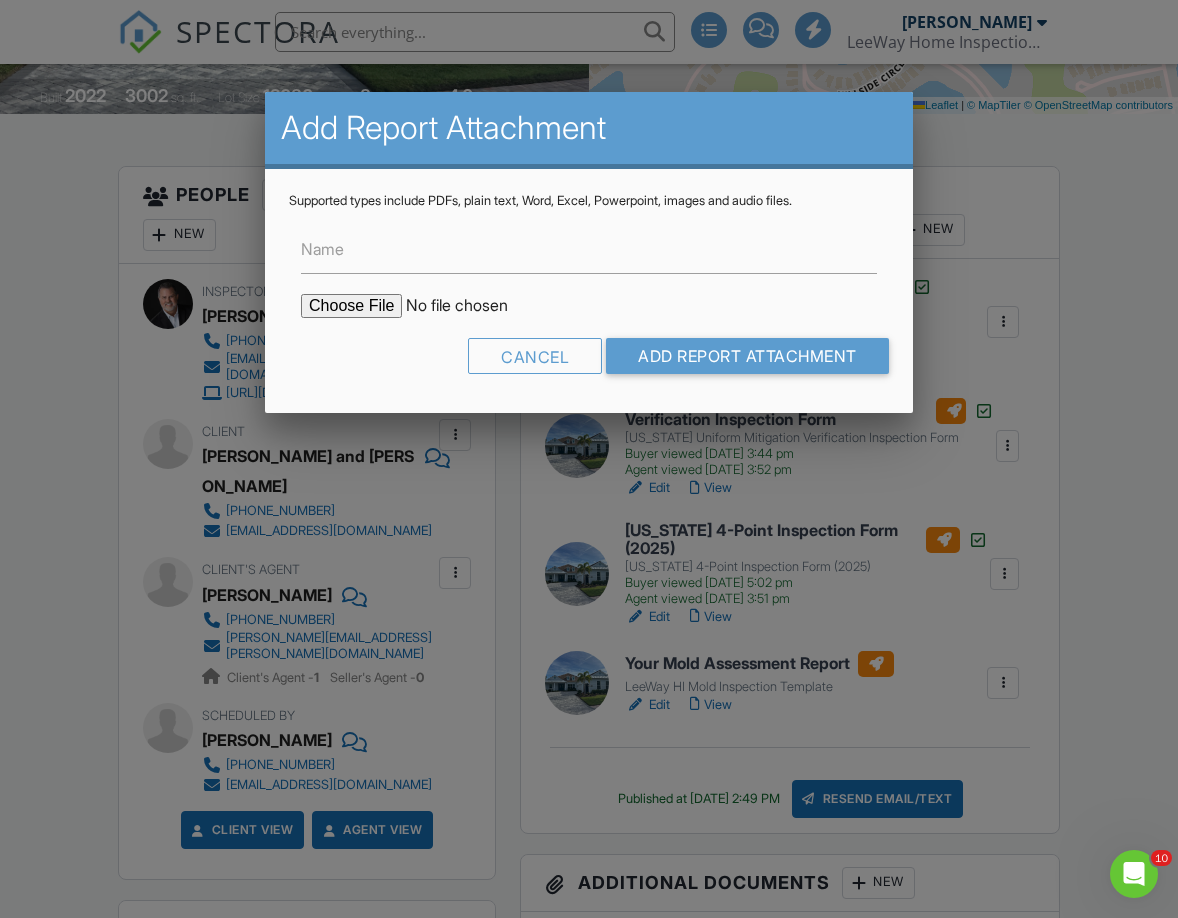 type on "C:\fakepath\16511 cornwall Ln.pdf" 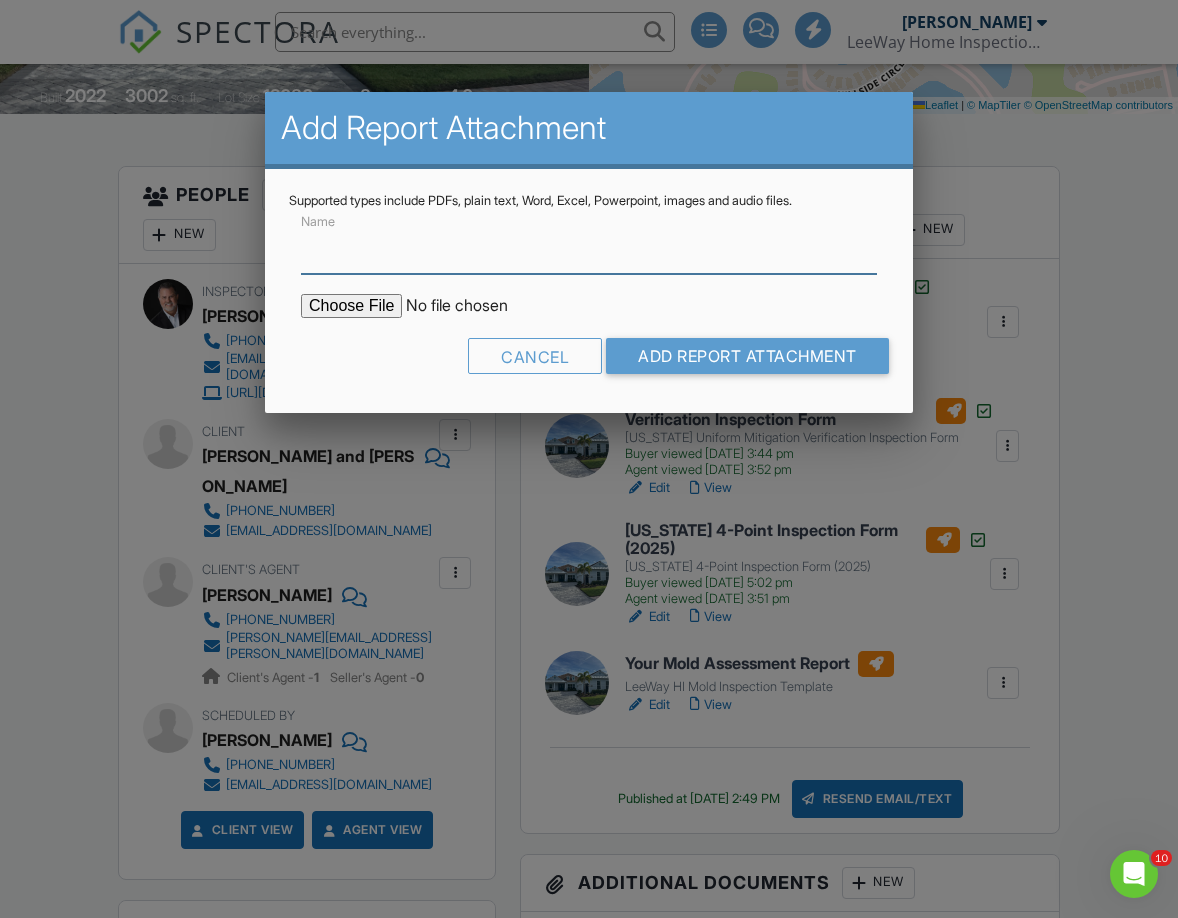 click on "Name" at bounding box center [589, 249] 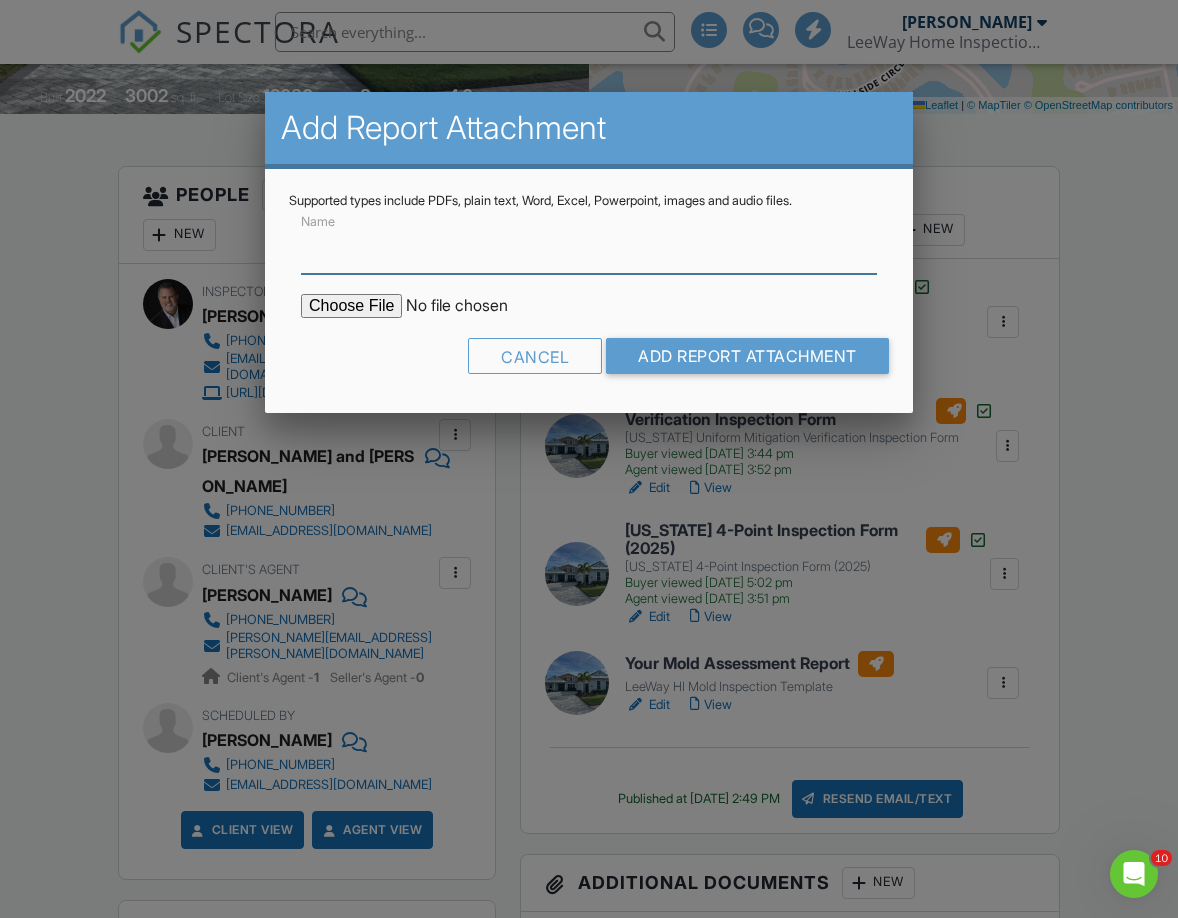 type on "L" 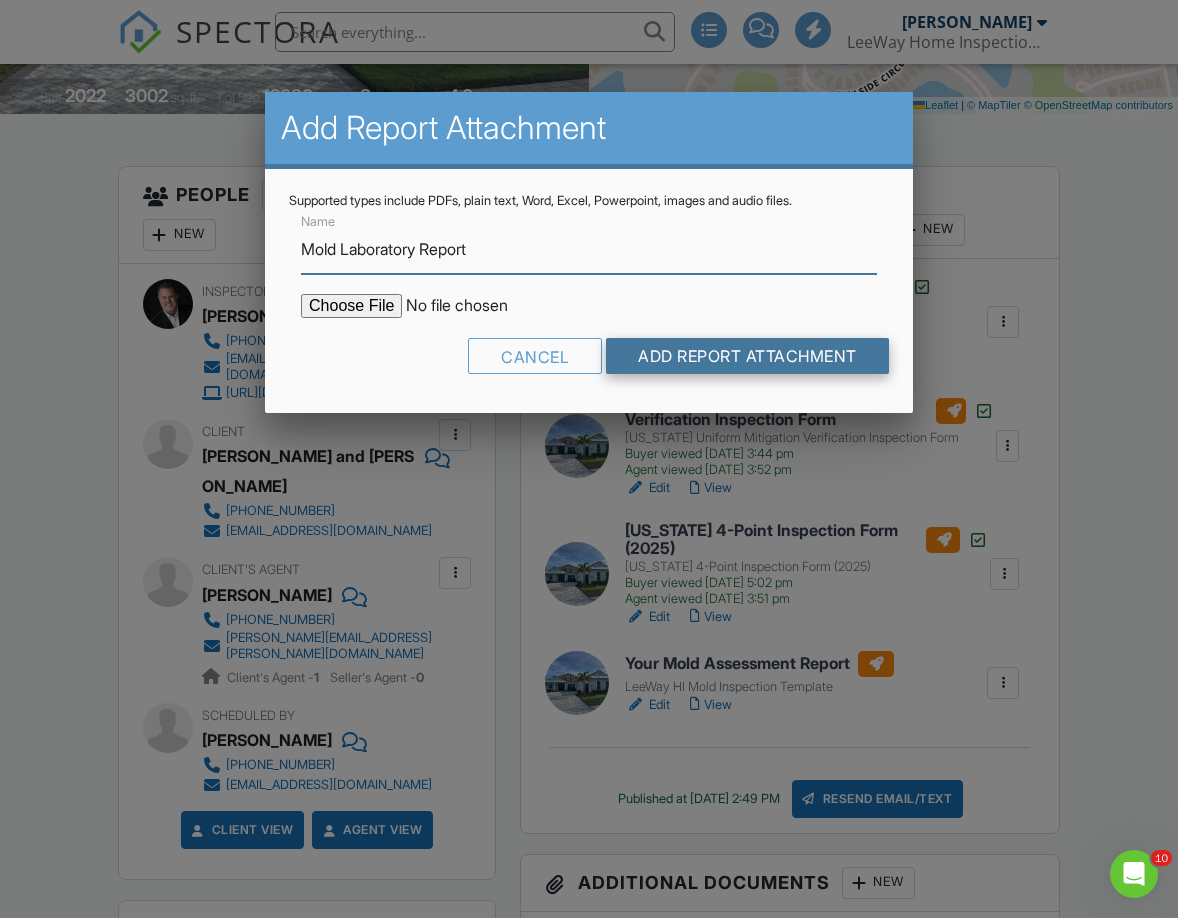 type on "Mold Laboratory Report" 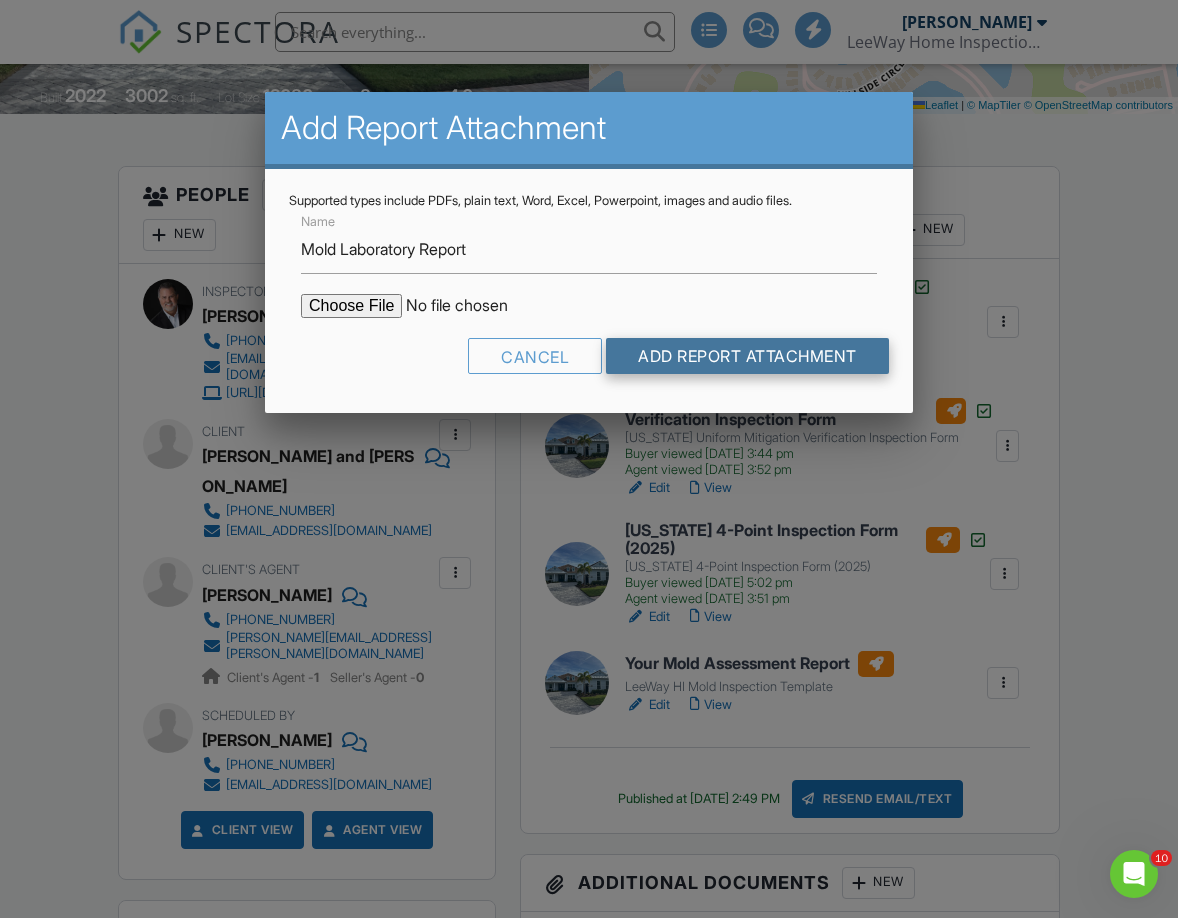 click on "Add Report Attachment" at bounding box center [747, 356] 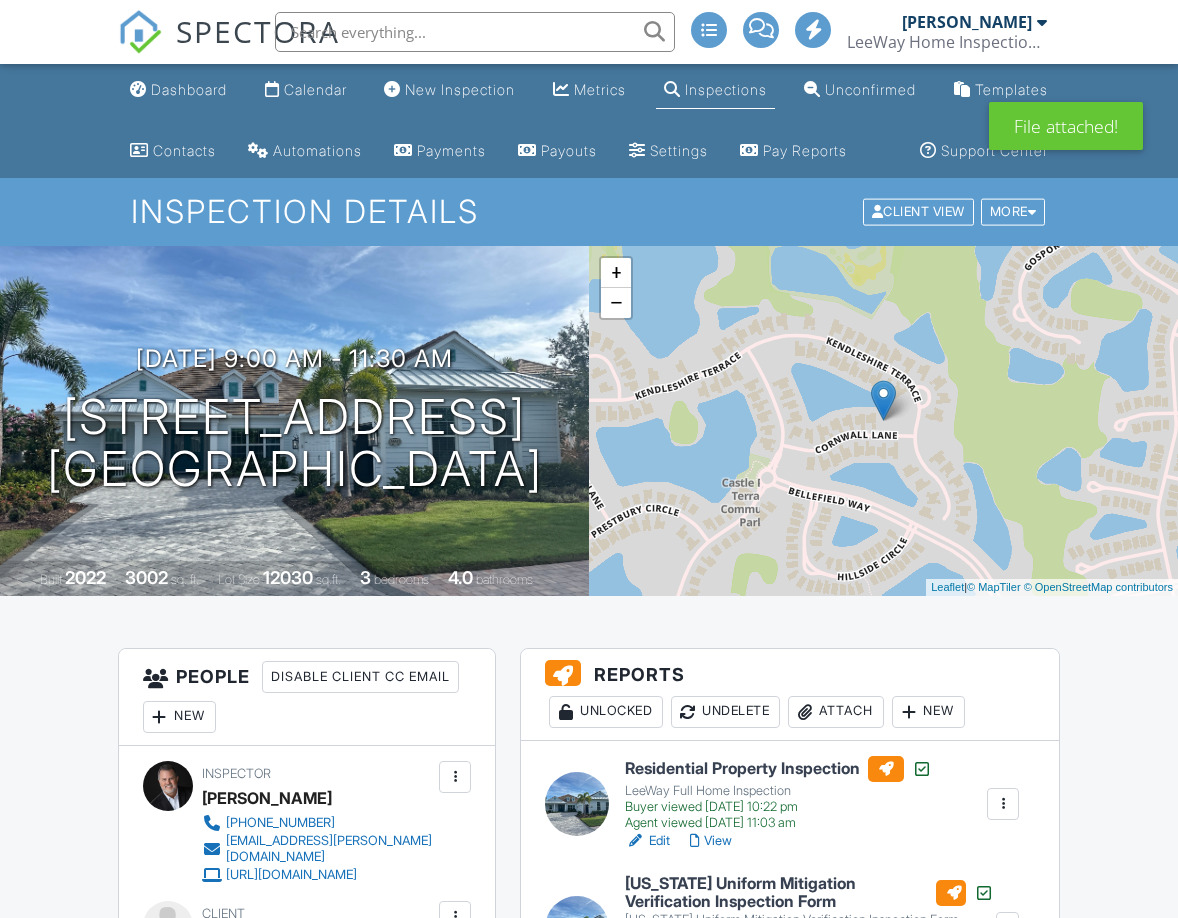 scroll, scrollTop: 734, scrollLeft: 0, axis: vertical 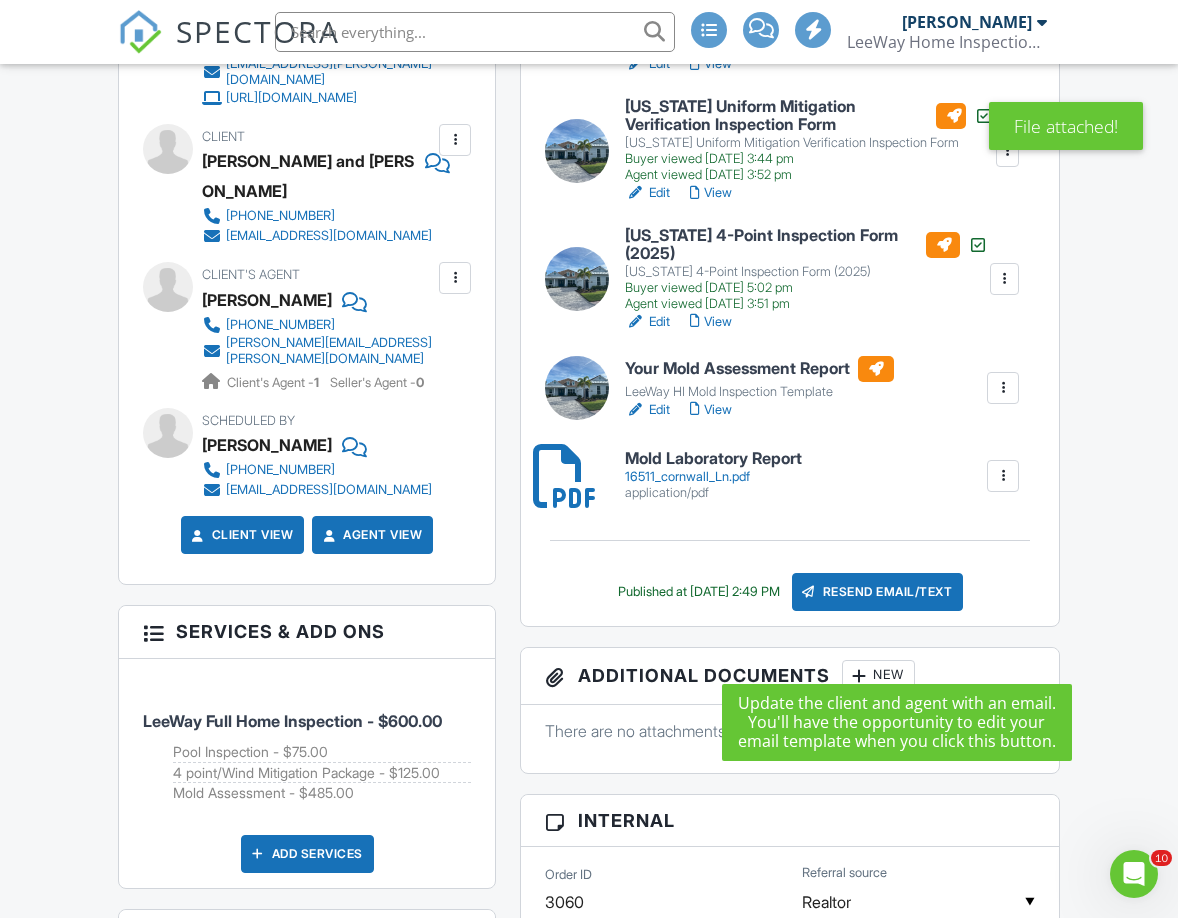 click on "Resend Email/Text" at bounding box center (878, 592) 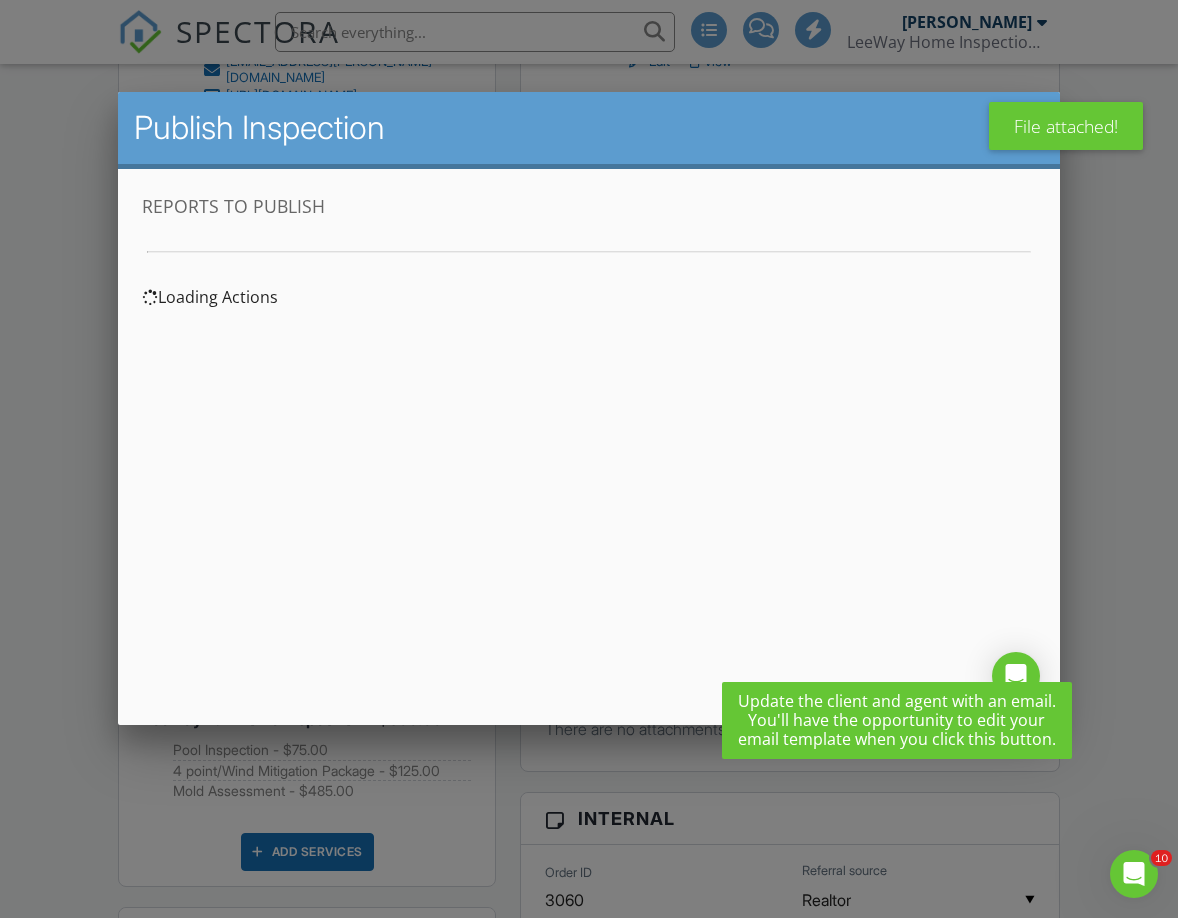 scroll, scrollTop: 0, scrollLeft: 0, axis: both 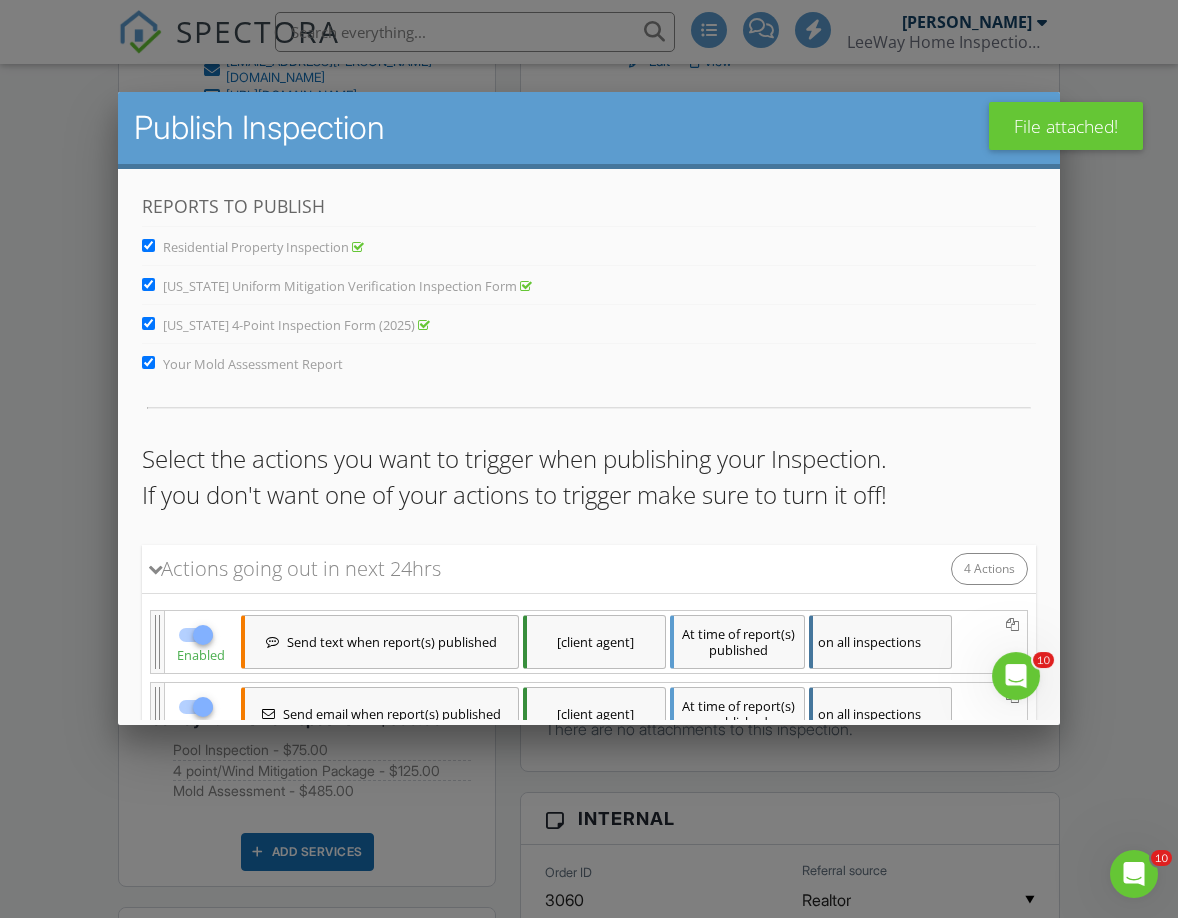 click on "[US_STATE] 4-Point Inspection Form (2025)" at bounding box center [147, 322] 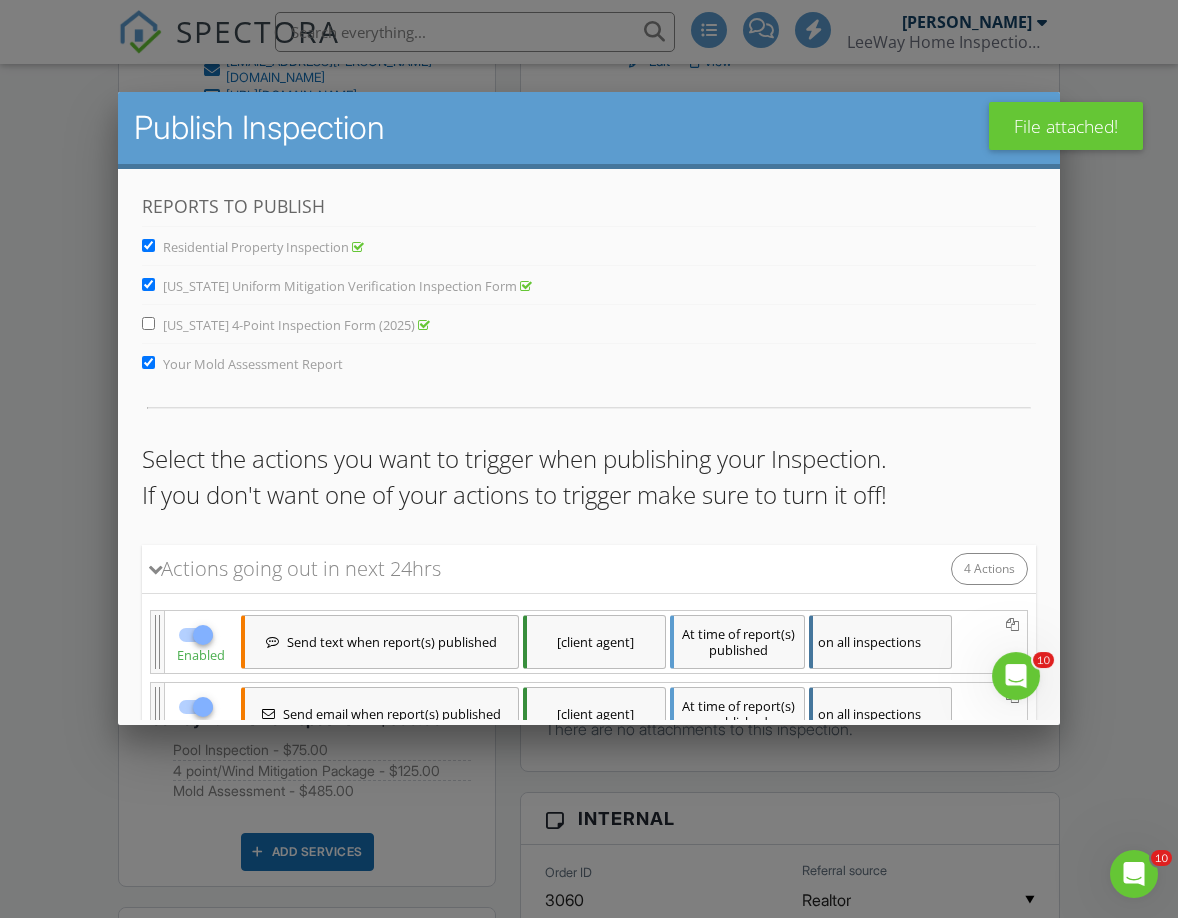 click on "Florida Uniform Mitigation Verification Inspection Form" at bounding box center (147, 283) 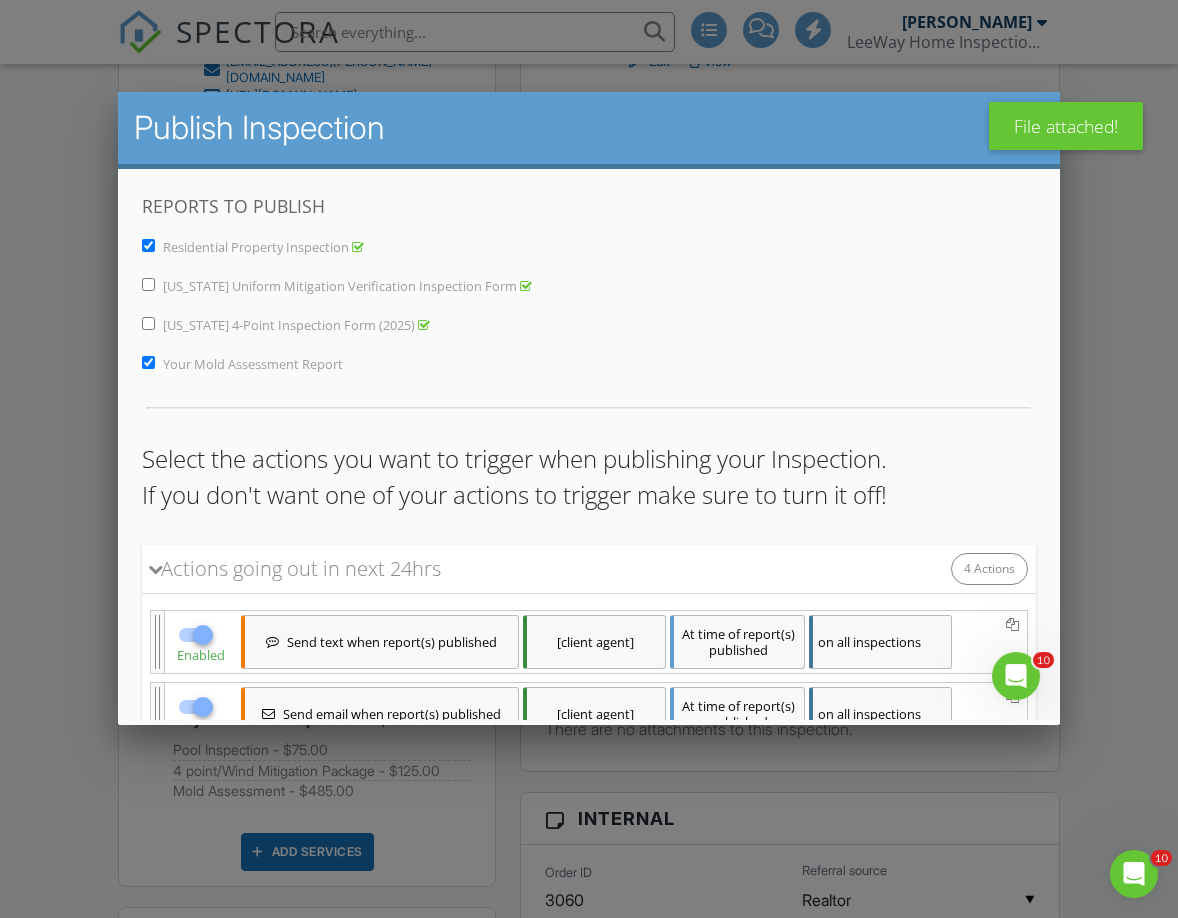click on "Residential Property Inspection" at bounding box center (147, 244) 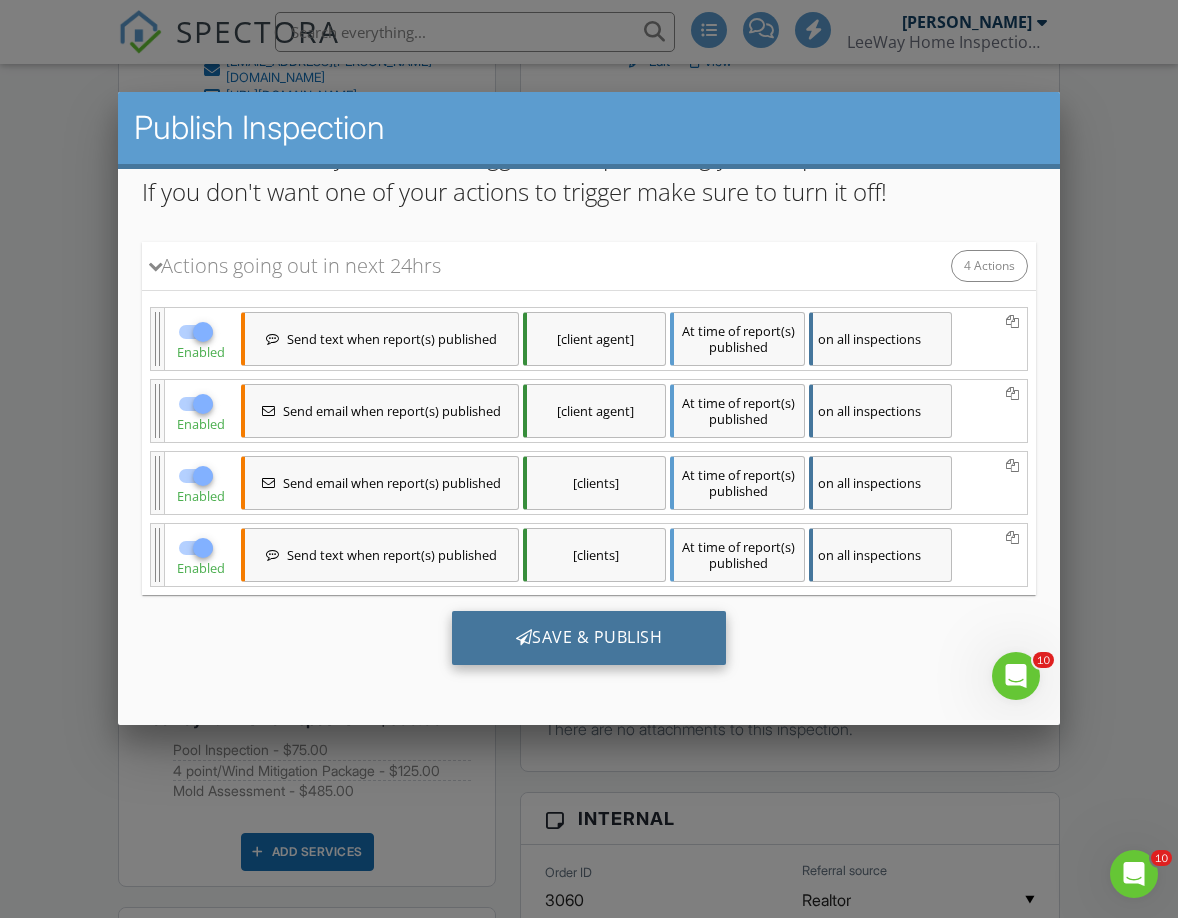 scroll, scrollTop: 303, scrollLeft: 0, axis: vertical 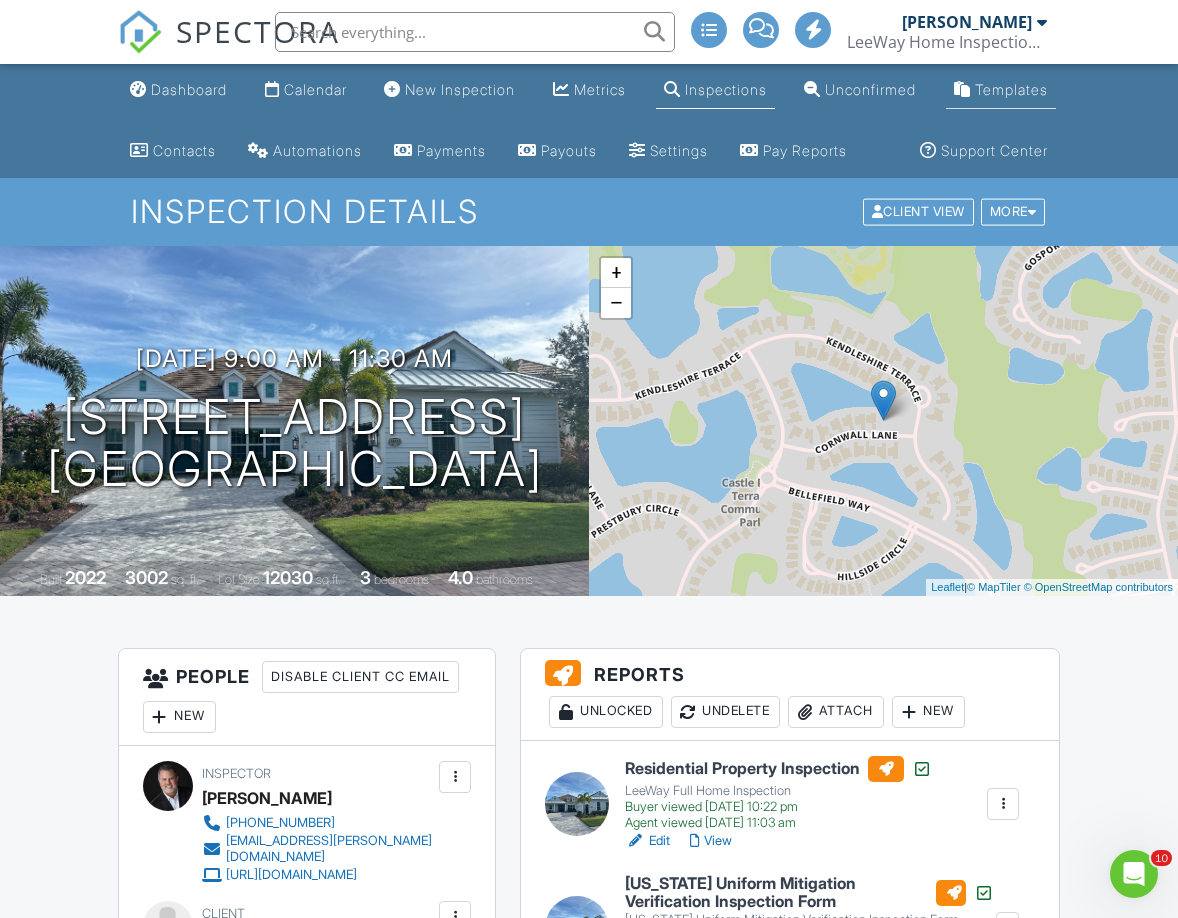 click on "Templates" at bounding box center (1011, 89) 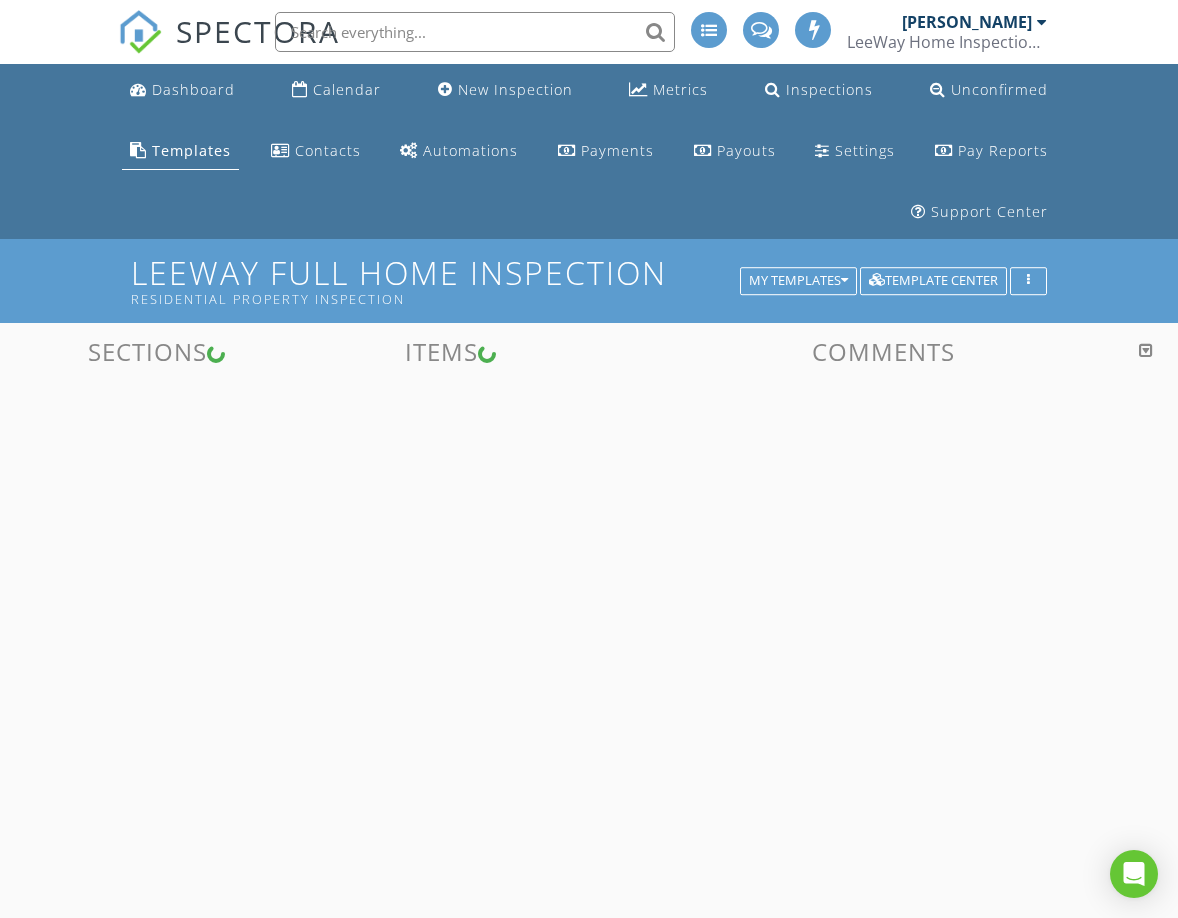 scroll, scrollTop: 0, scrollLeft: 0, axis: both 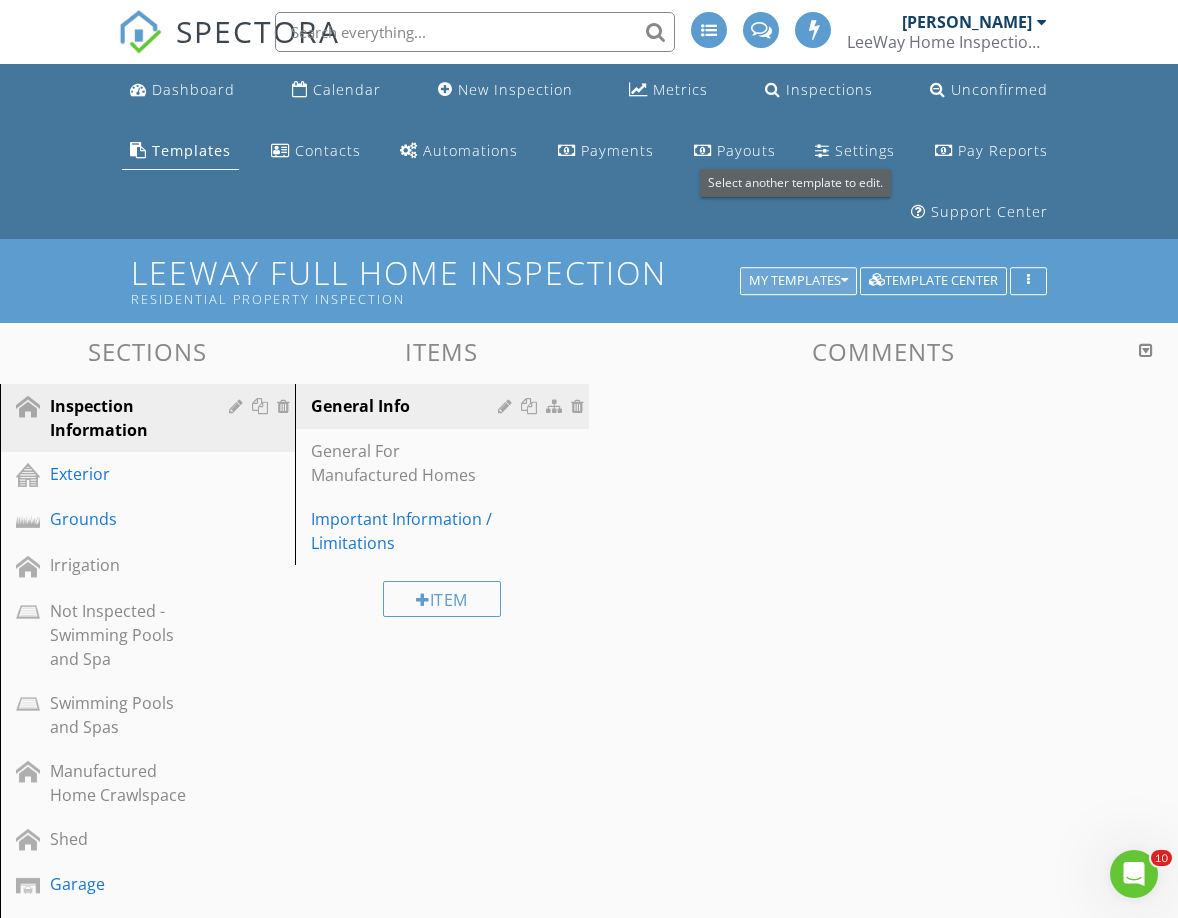 click on "My Templates" at bounding box center [798, 281] 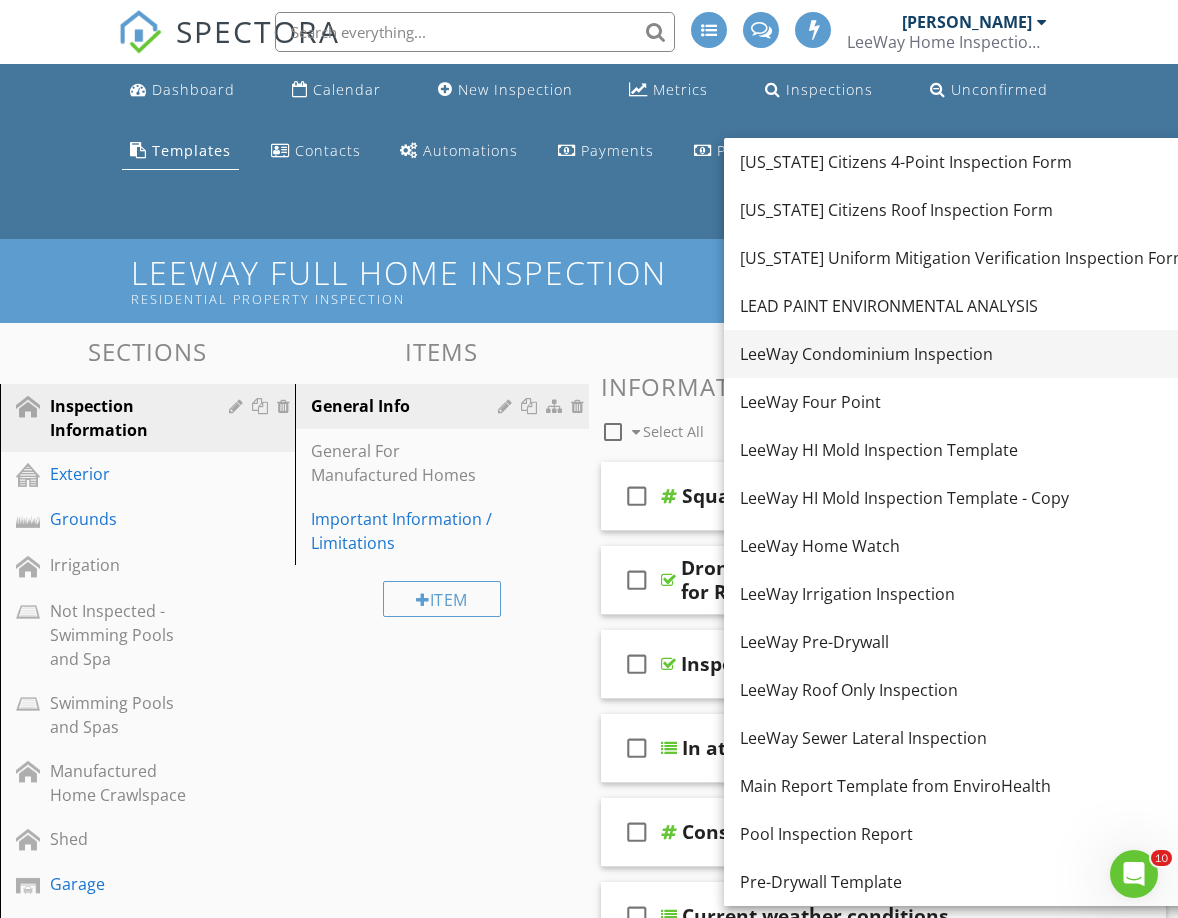 scroll, scrollTop: 384, scrollLeft: 0, axis: vertical 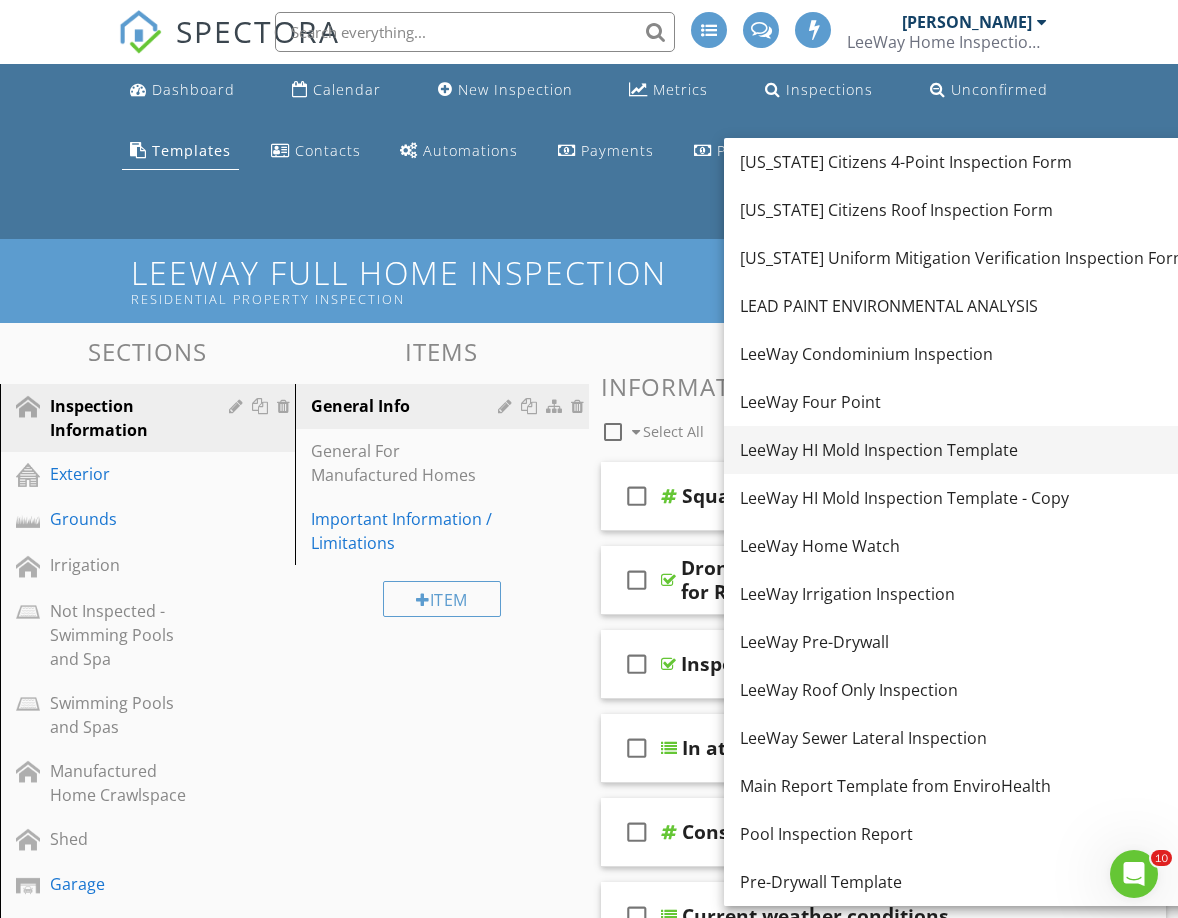 click on "LeeWay HI Mold Inspection Template" at bounding box center (964, 450) 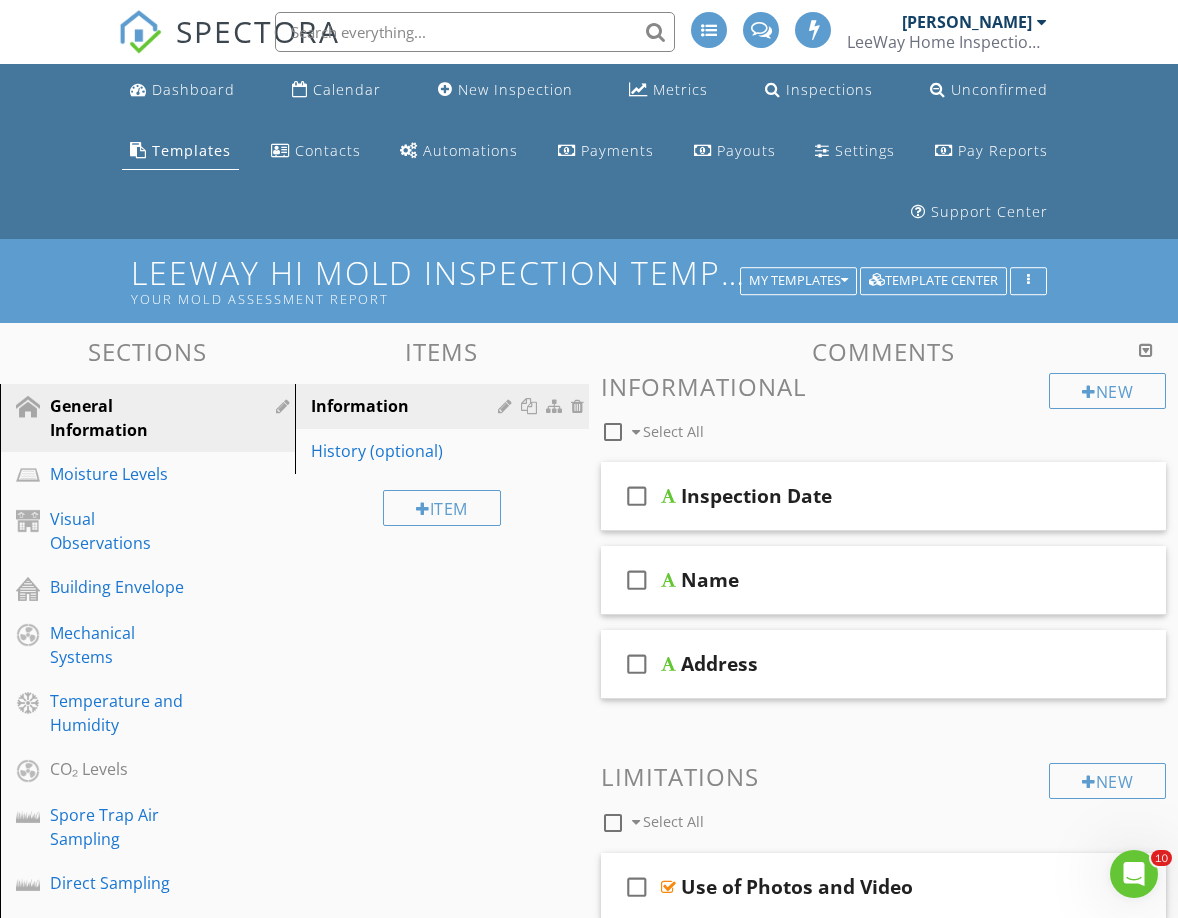 click on "LeeWay HI Mold Inspection Template
Your Mold Assessment Report" at bounding box center (589, 280) 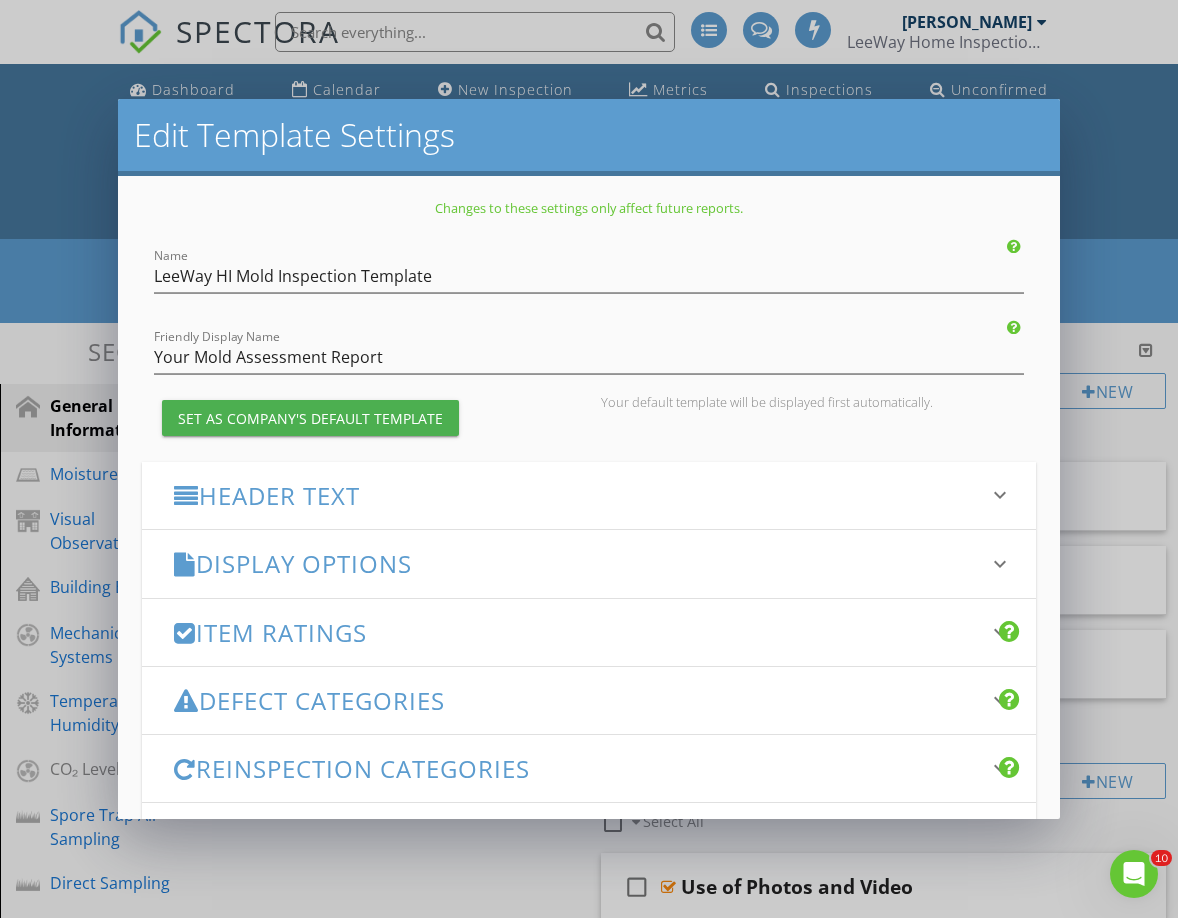 click on "Header Text" at bounding box center [577, 495] 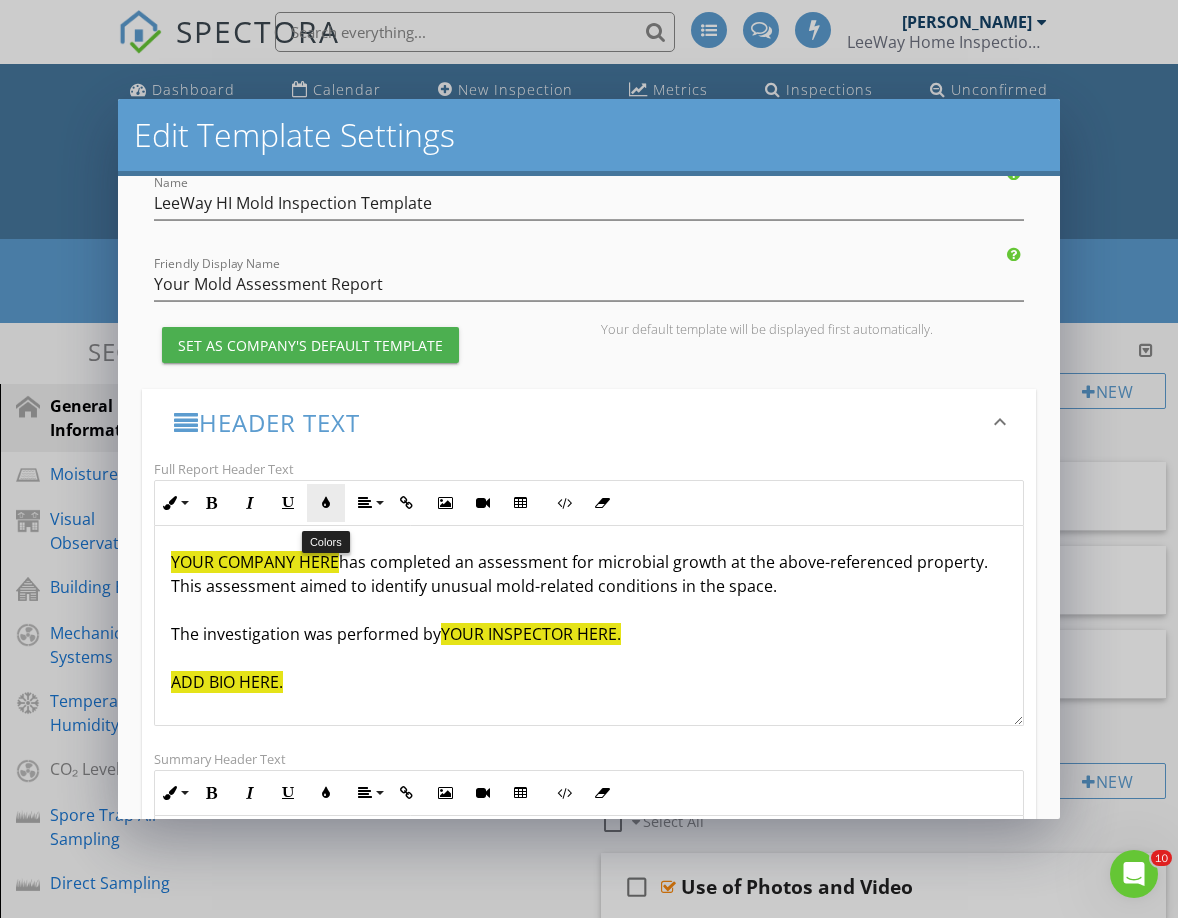 scroll, scrollTop: 99, scrollLeft: 0, axis: vertical 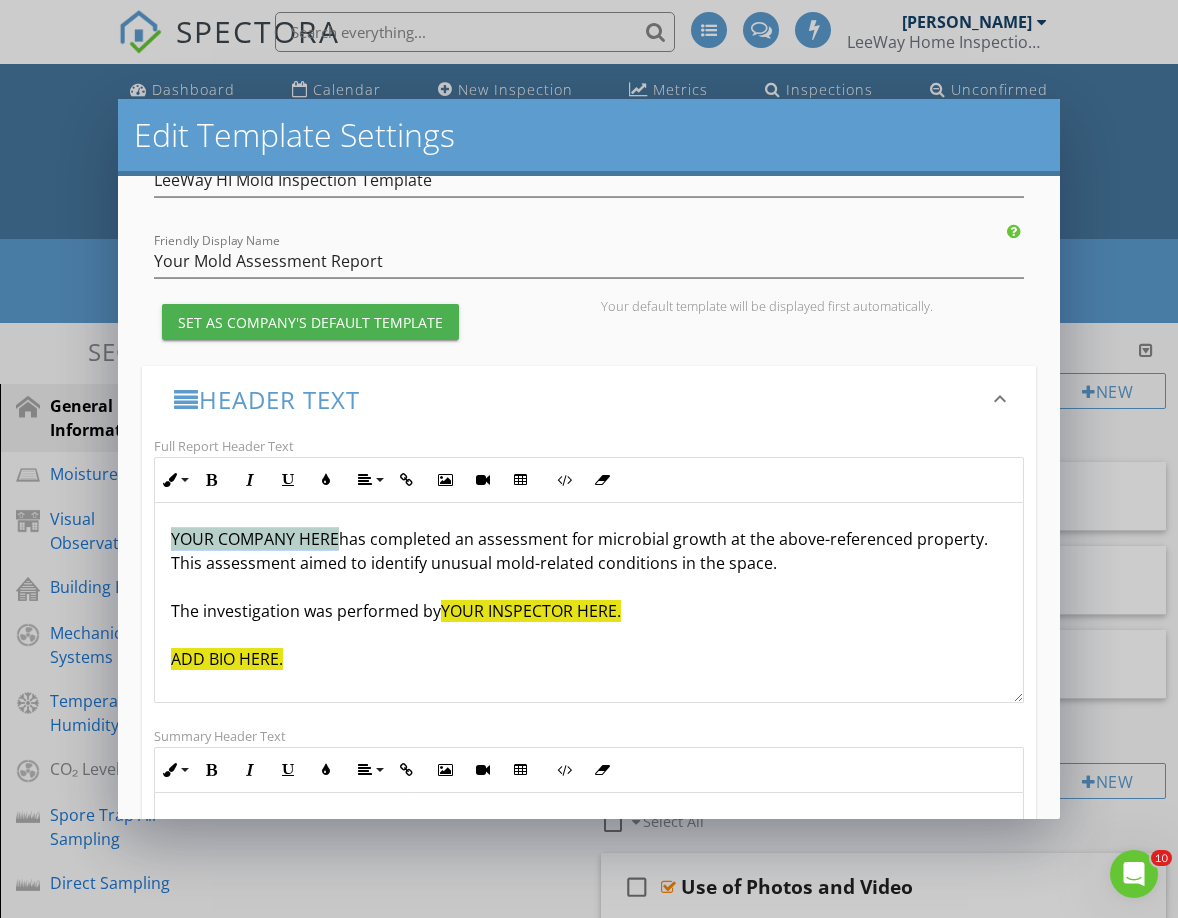drag, startPoint x: 339, startPoint y: 535, endPoint x: 166, endPoint y: 534, distance: 173.00288 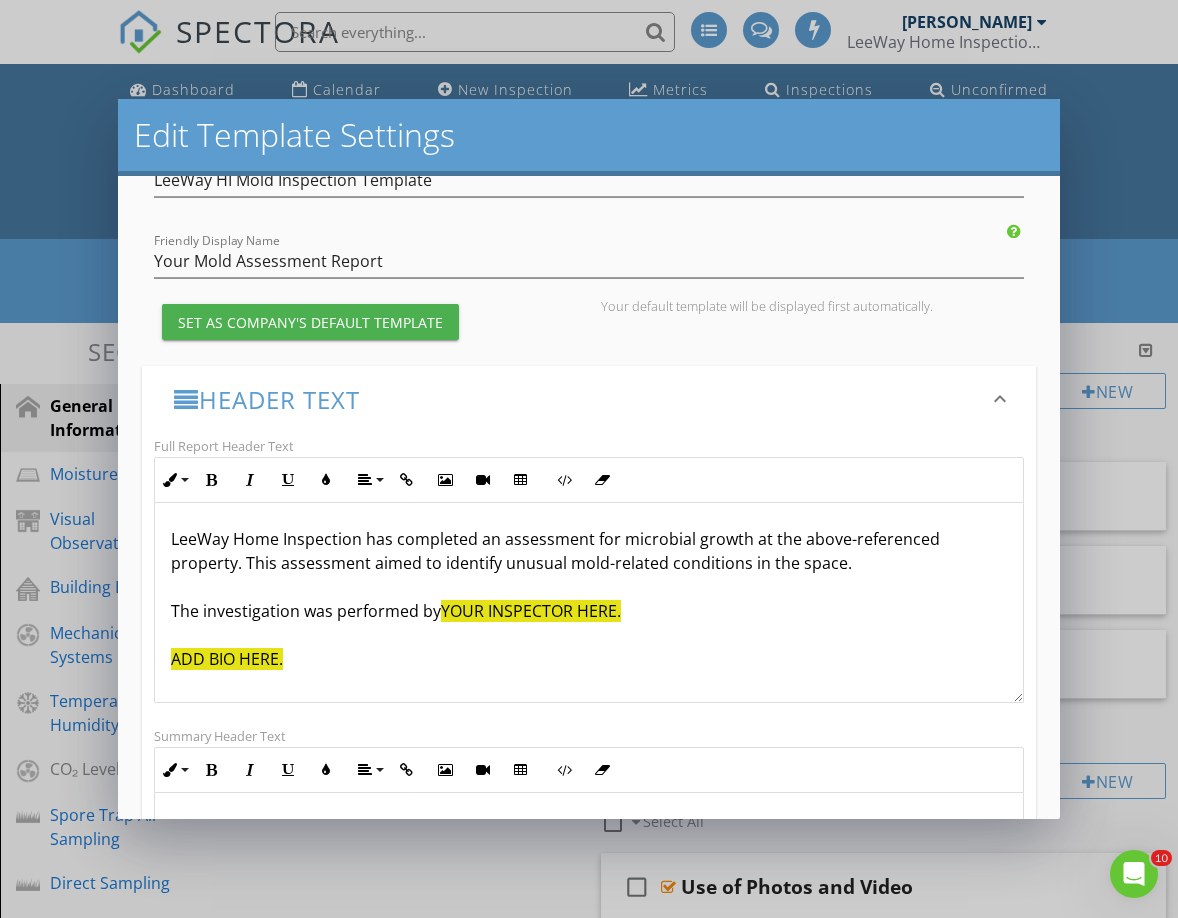 scroll, scrollTop: 85, scrollLeft: 0, axis: vertical 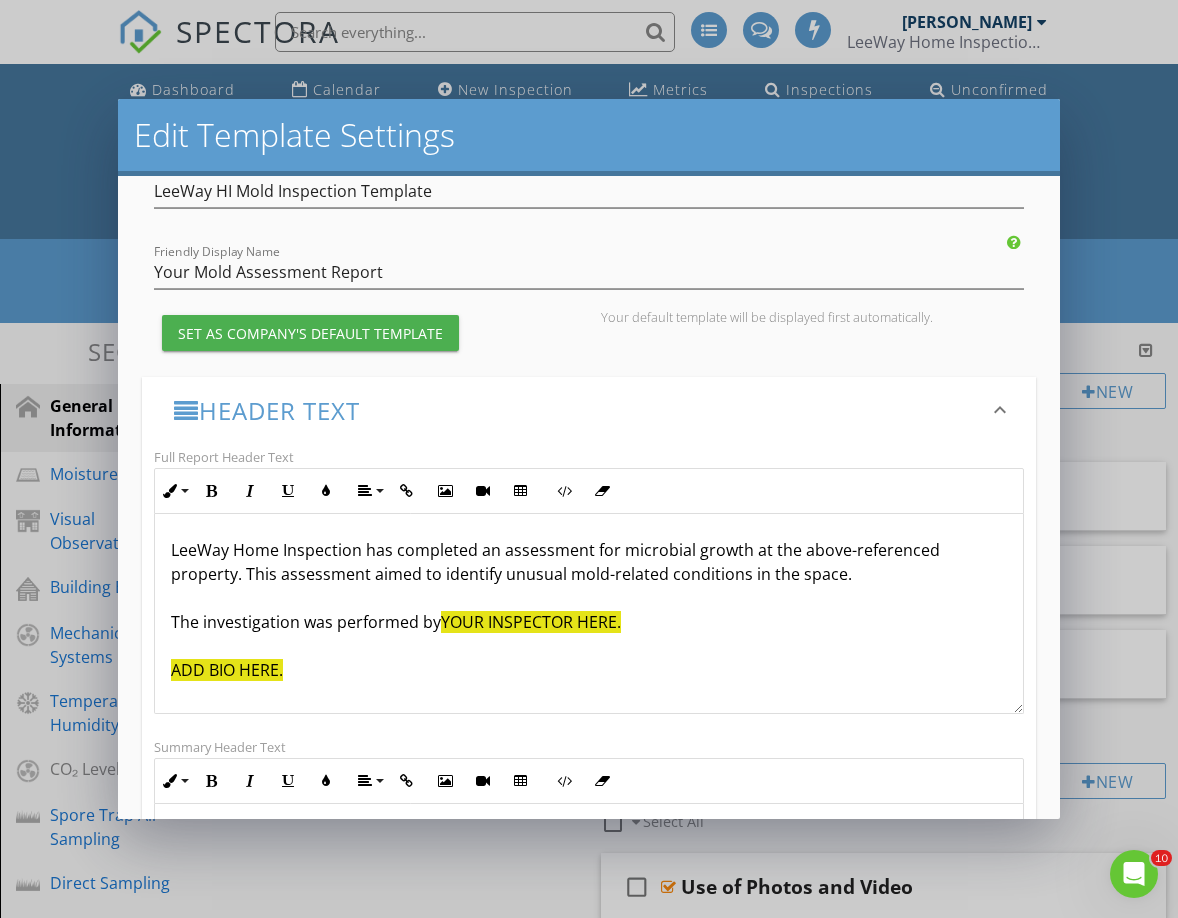drag, startPoint x: 627, startPoint y: 629, endPoint x: 443, endPoint y: 625, distance: 184.04347 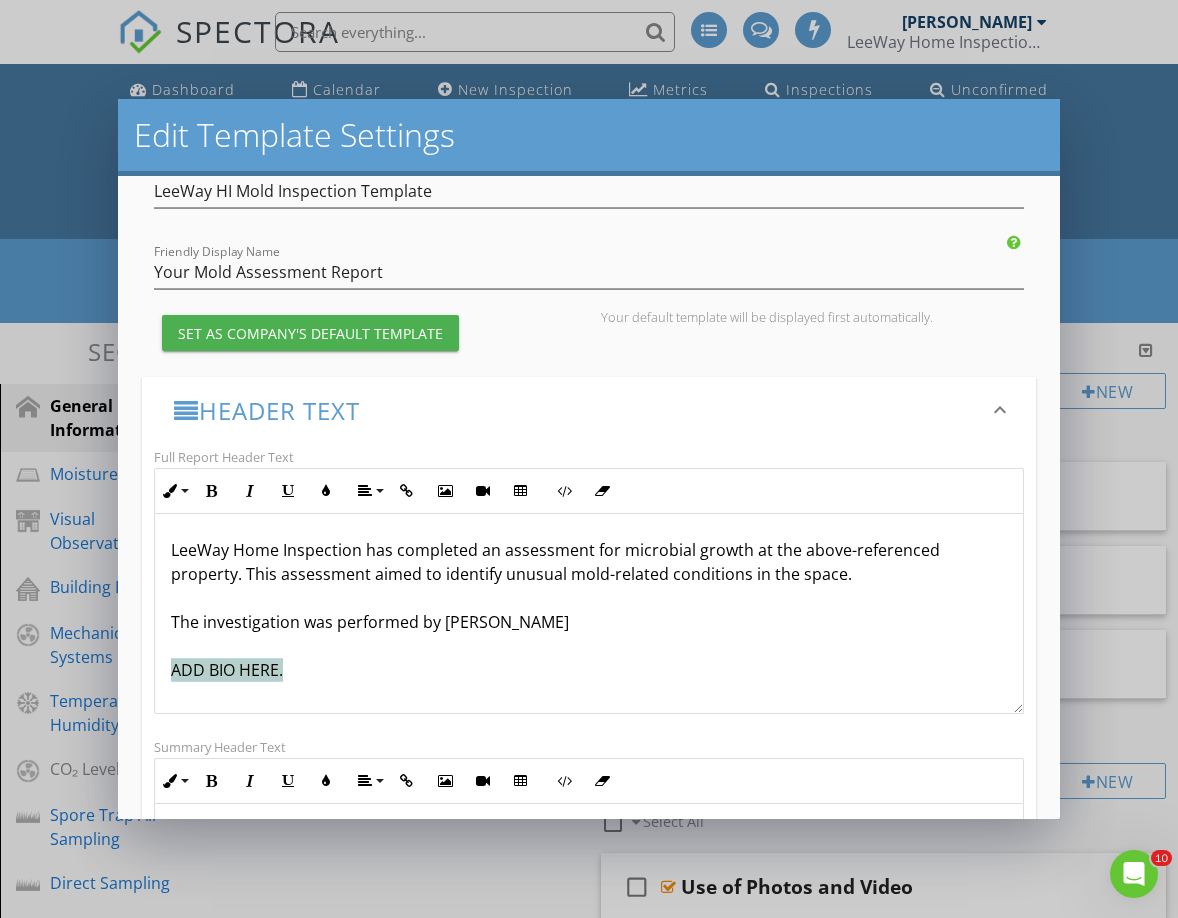 drag, startPoint x: 292, startPoint y: 670, endPoint x: 171, endPoint y: 669, distance: 121.004135 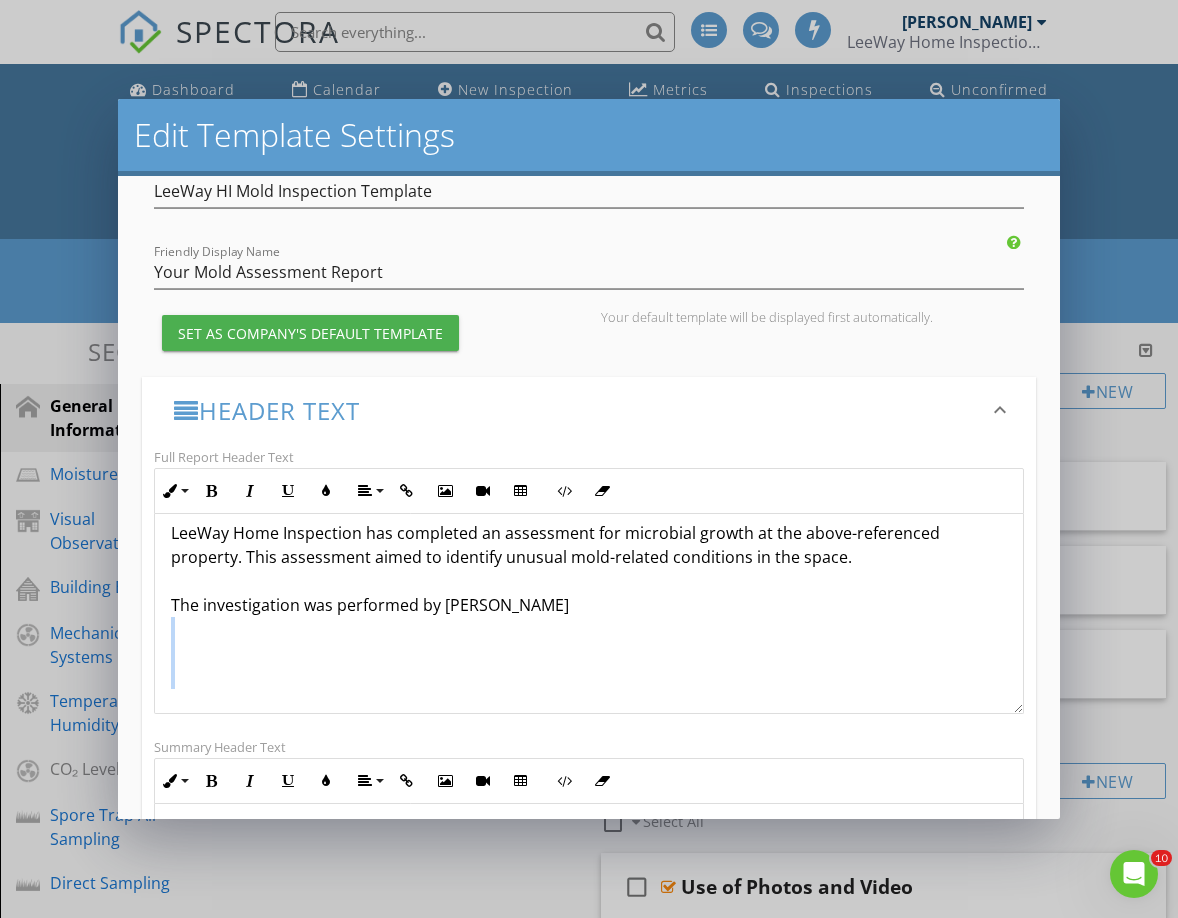 scroll, scrollTop: 17, scrollLeft: 0, axis: vertical 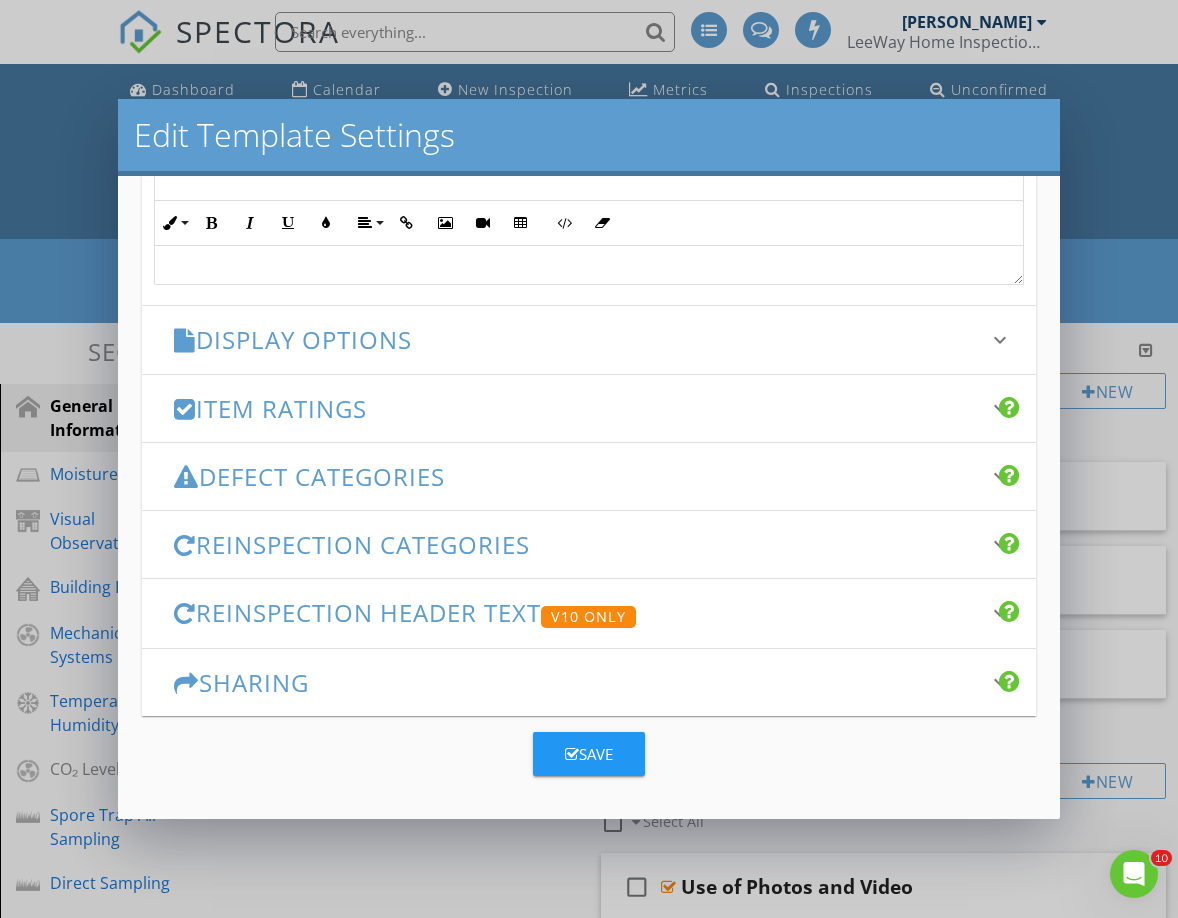 click on "Save" at bounding box center (589, 754) 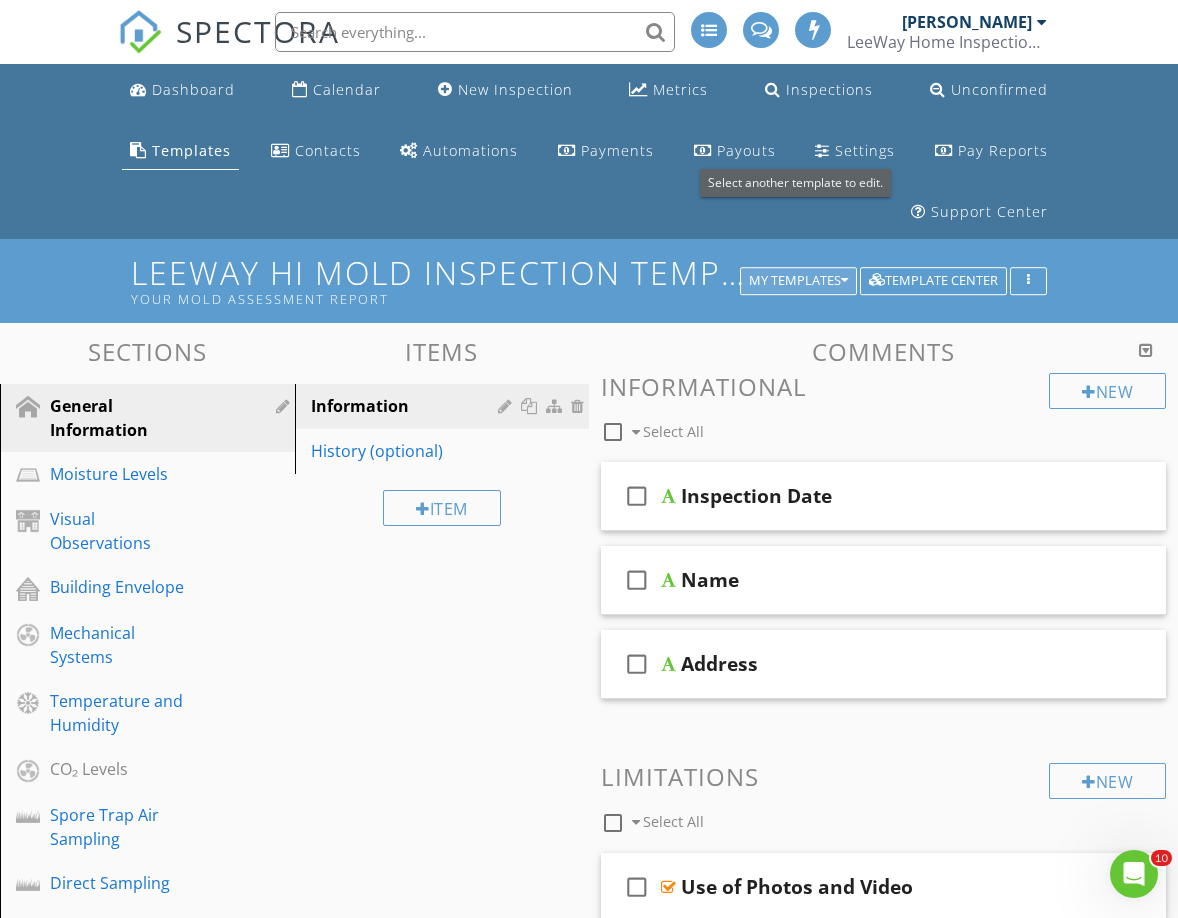click on "My Templates" at bounding box center [798, 281] 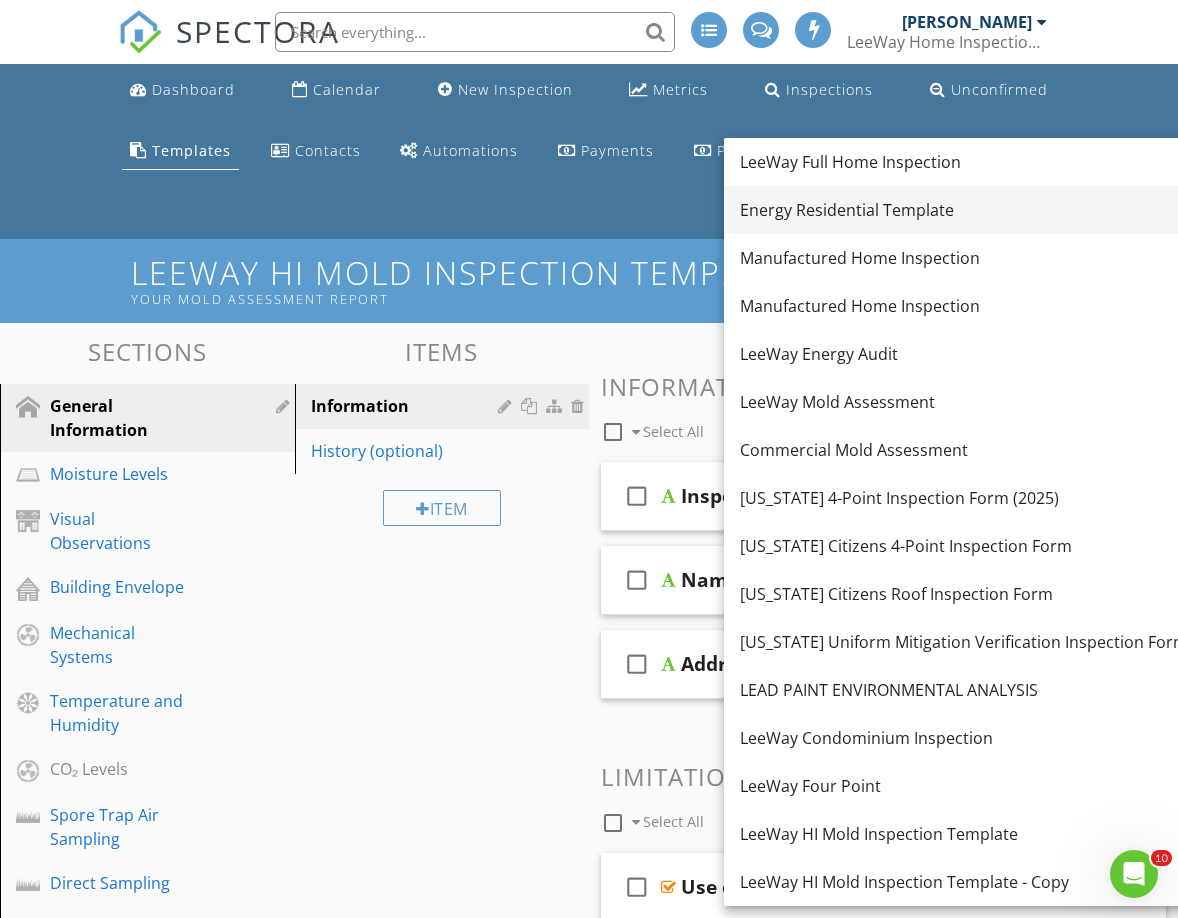 scroll, scrollTop: 0, scrollLeft: 0, axis: both 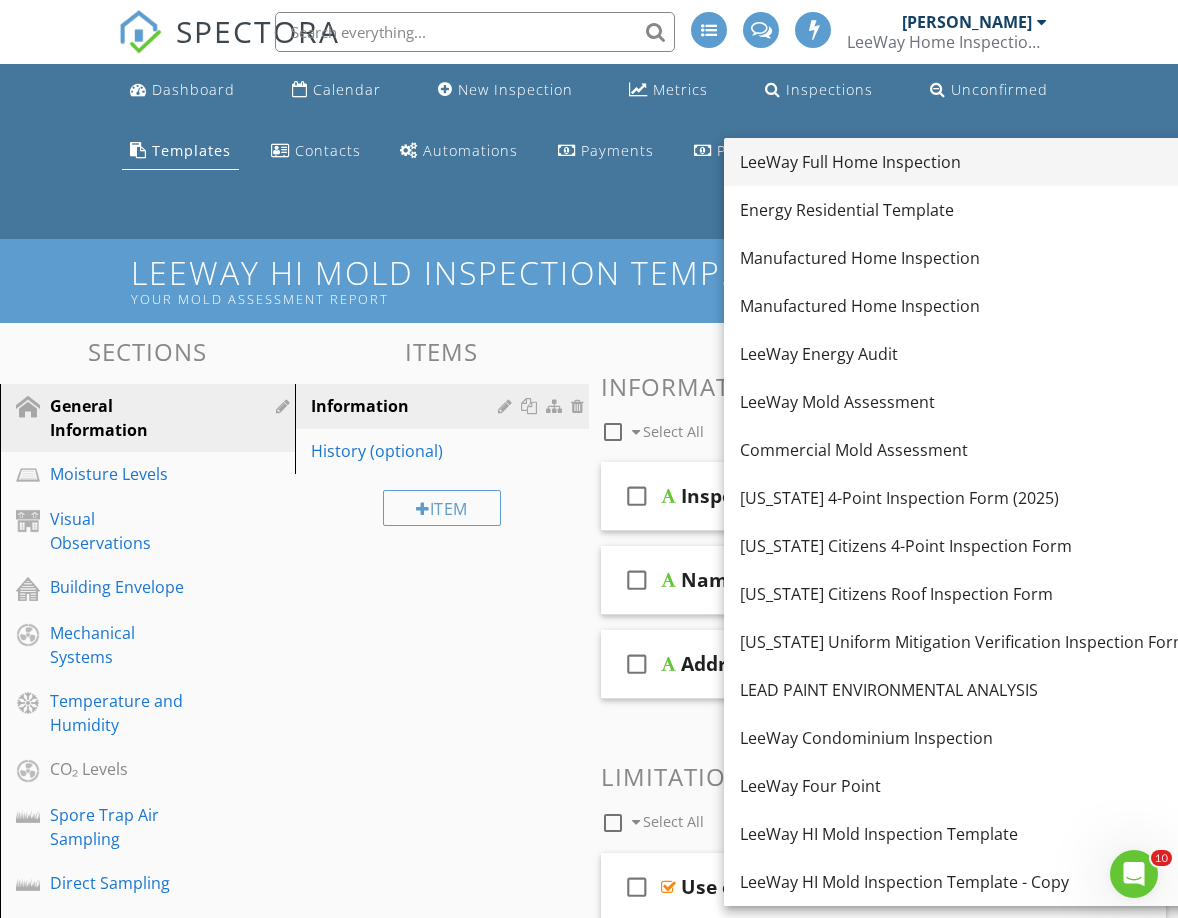 click on "LeeWay Full Home Inspection" at bounding box center (964, 162) 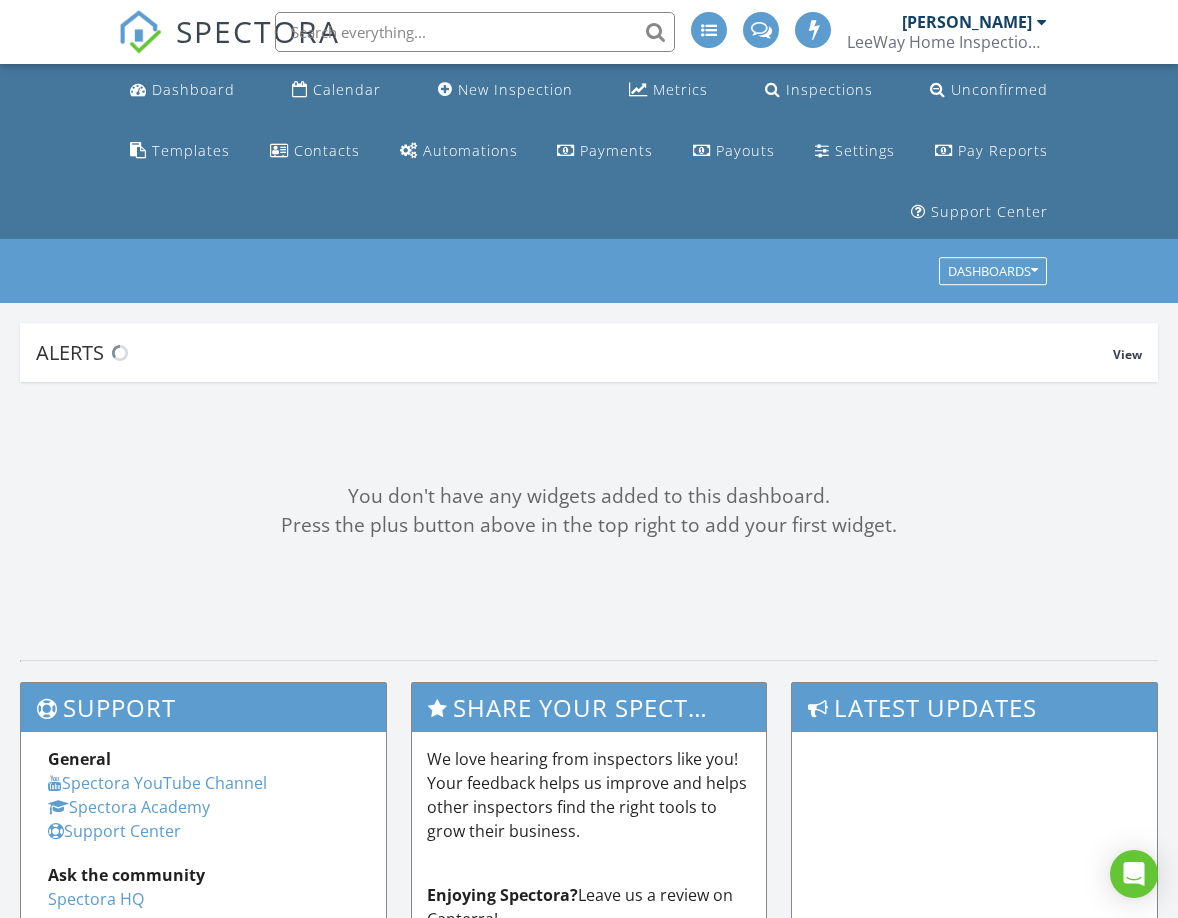 scroll, scrollTop: 0, scrollLeft: 0, axis: both 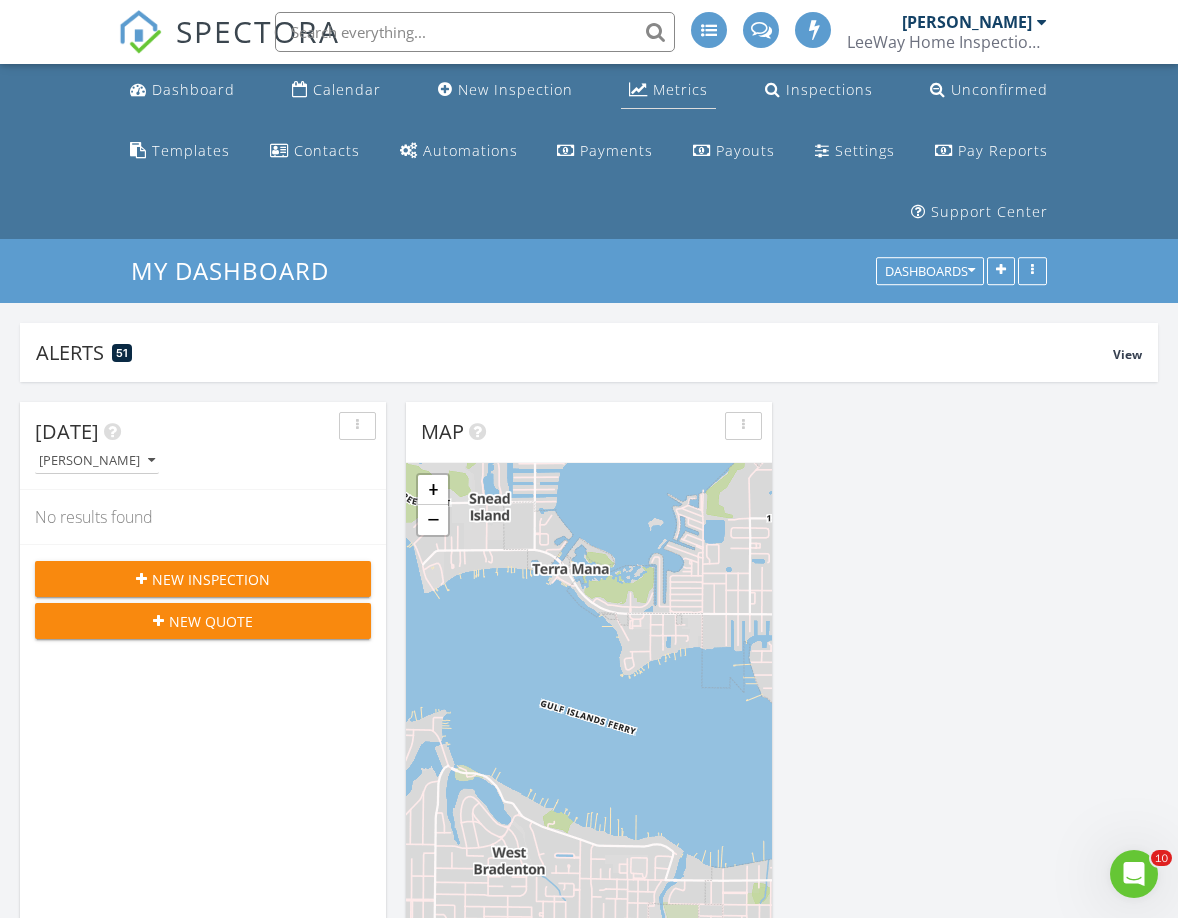 click on "Metrics" at bounding box center (680, 89) 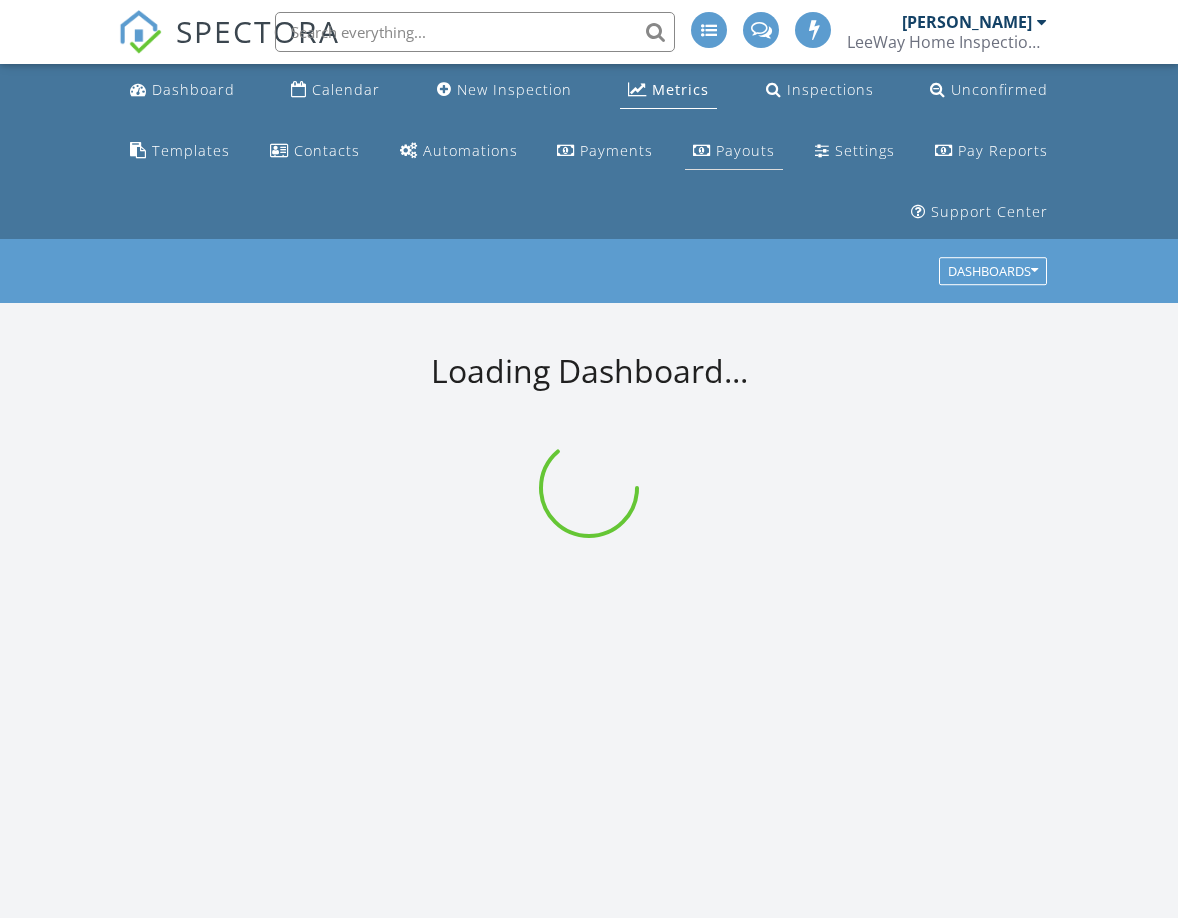 scroll, scrollTop: 0, scrollLeft: 0, axis: both 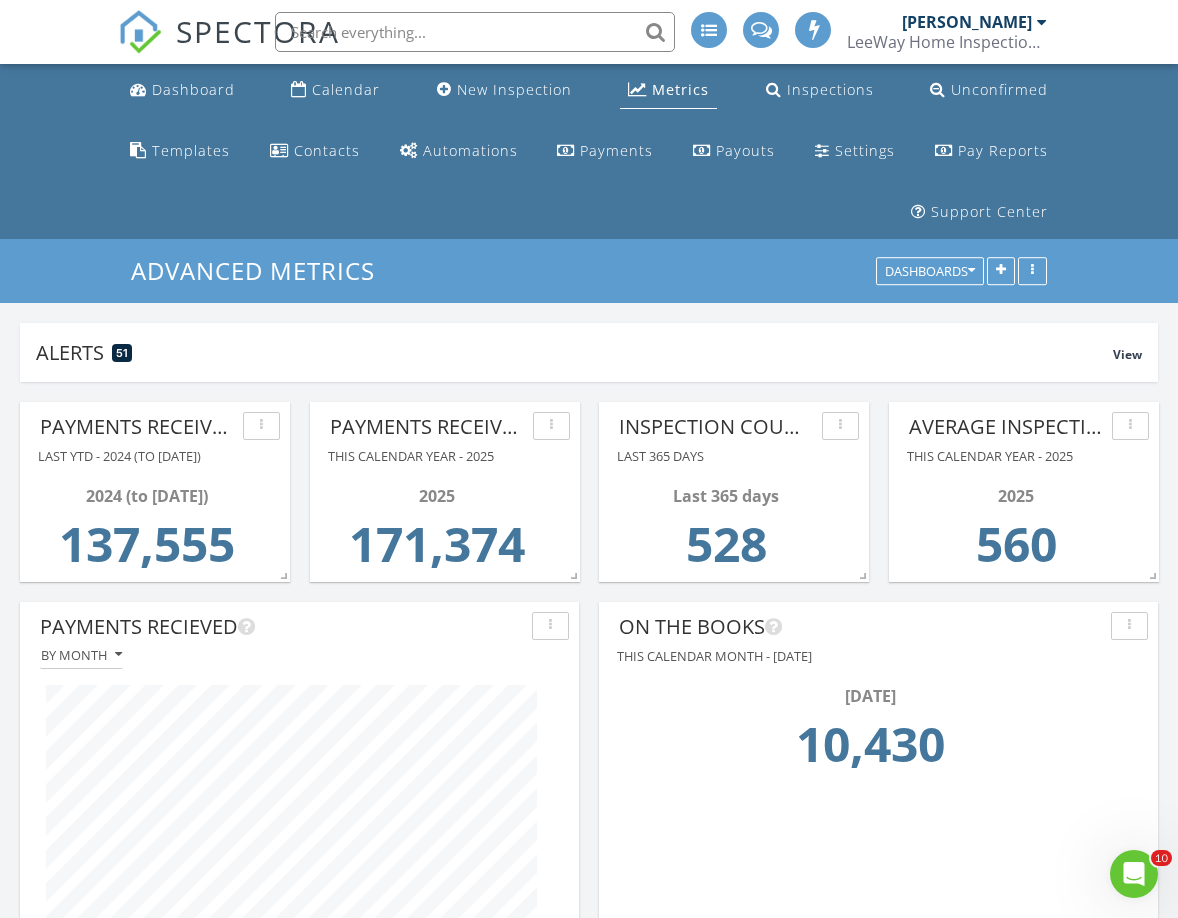 click on "[PERSON_NAME]" at bounding box center (967, 22) 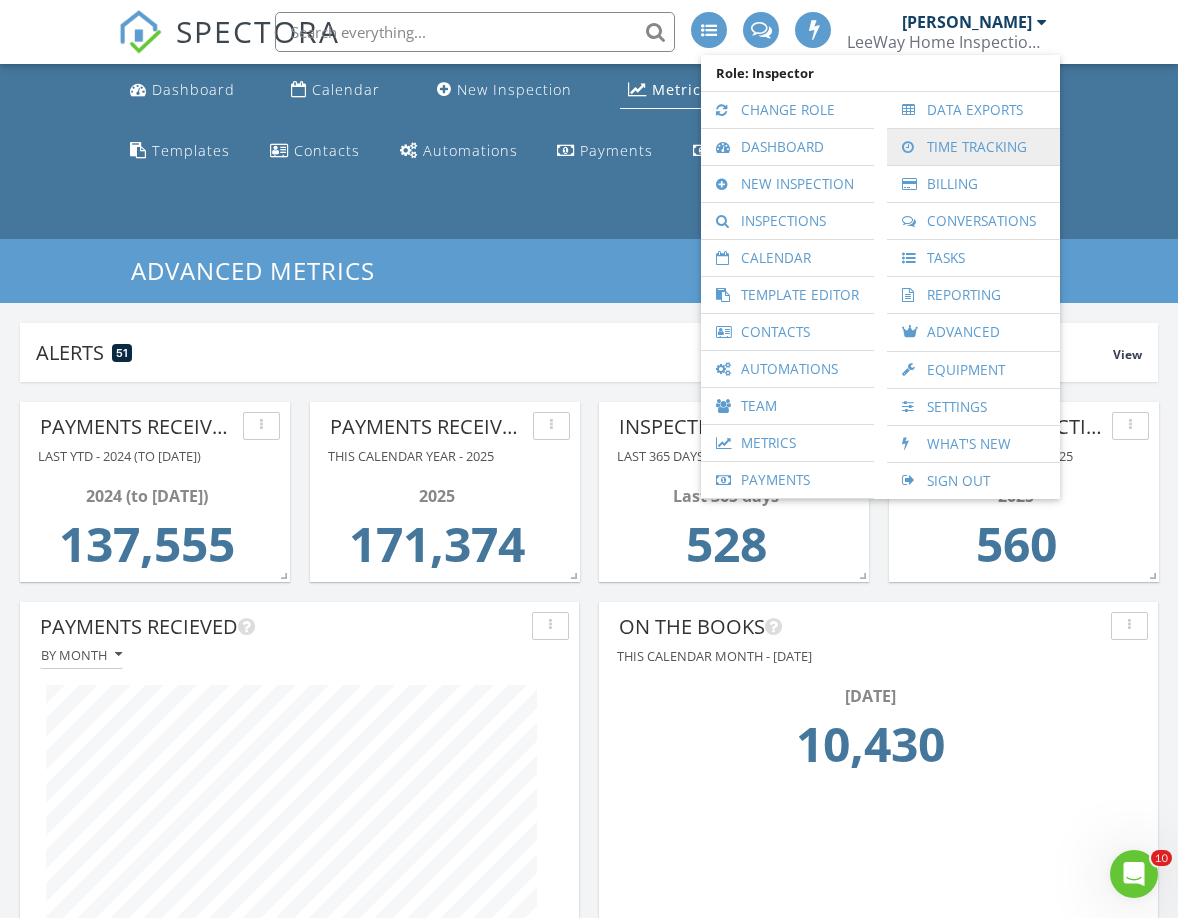 click on "Time Tracking" at bounding box center (973, 147) 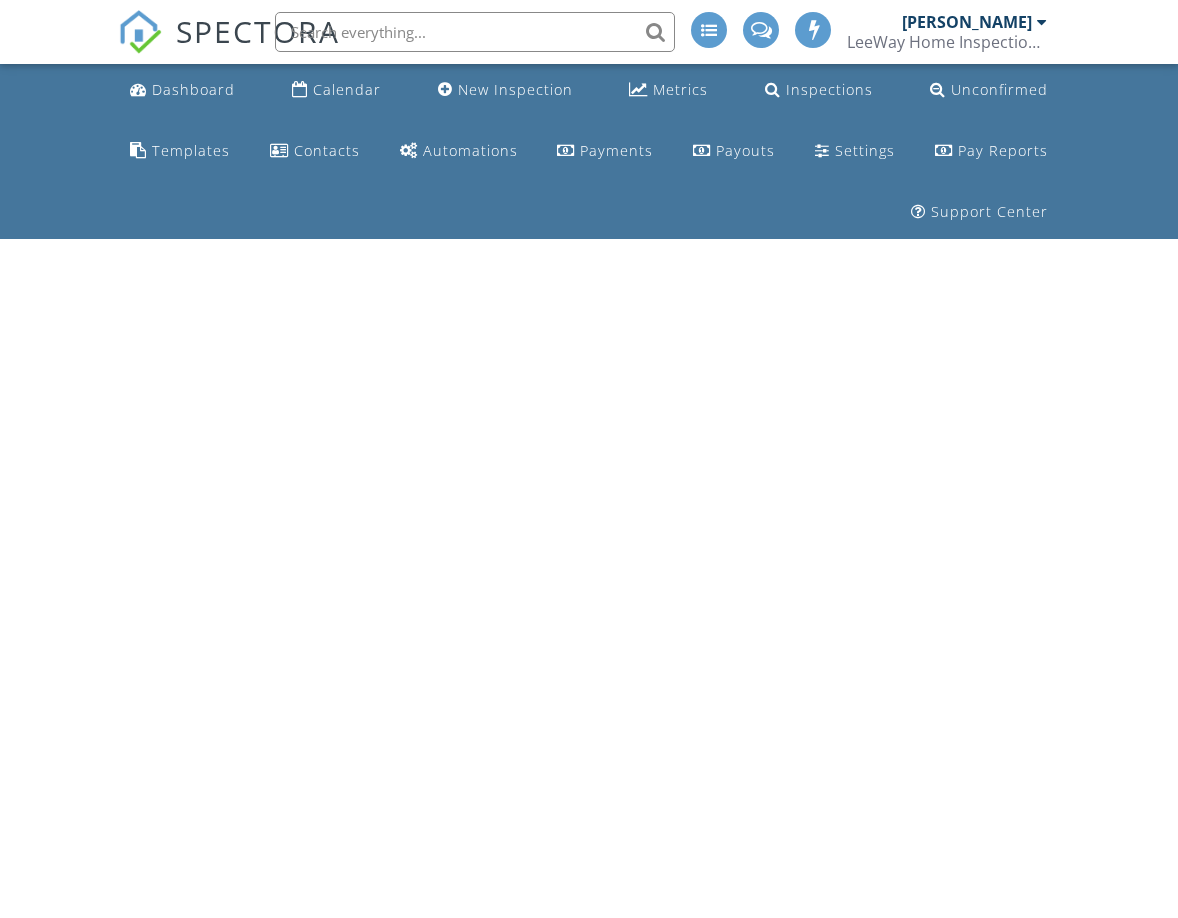 scroll, scrollTop: 0, scrollLeft: 0, axis: both 